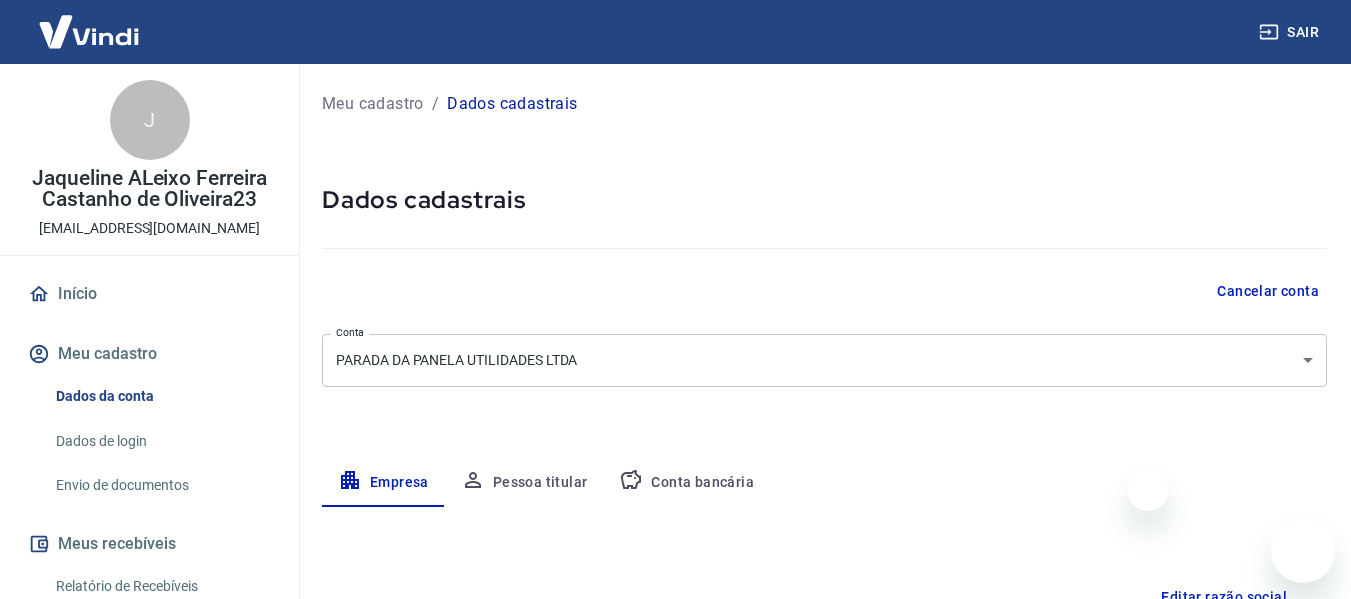 scroll, scrollTop: 0, scrollLeft: 0, axis: both 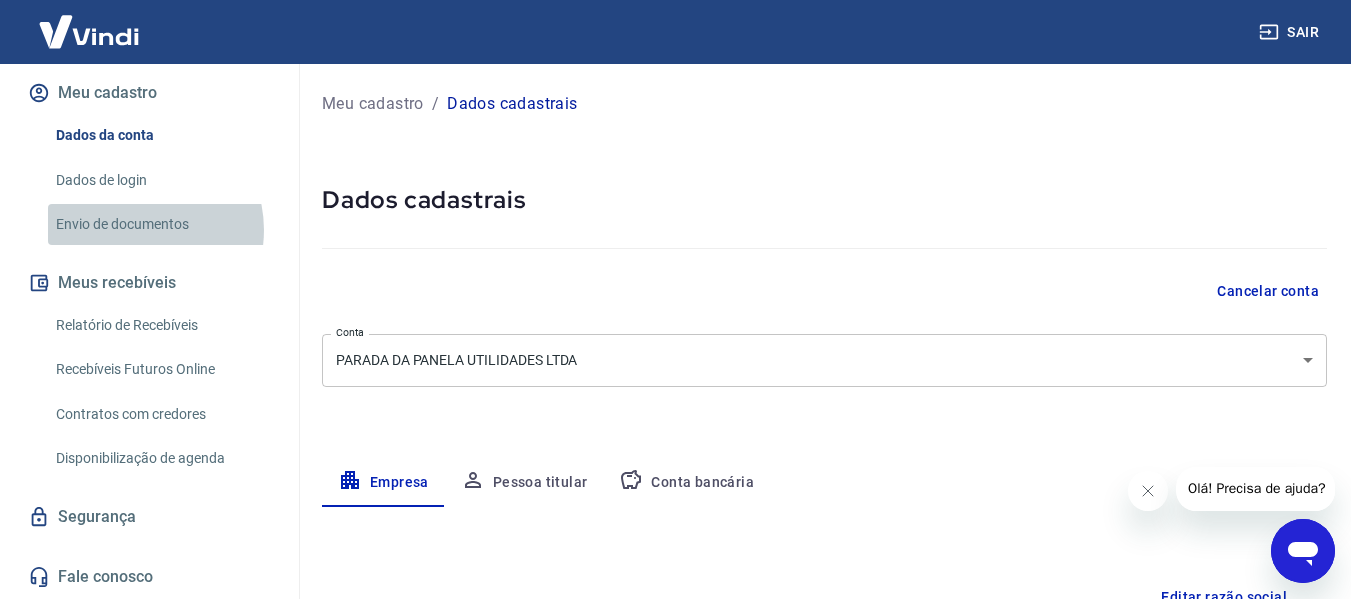 click on "Envio de documentos" at bounding box center [161, 224] 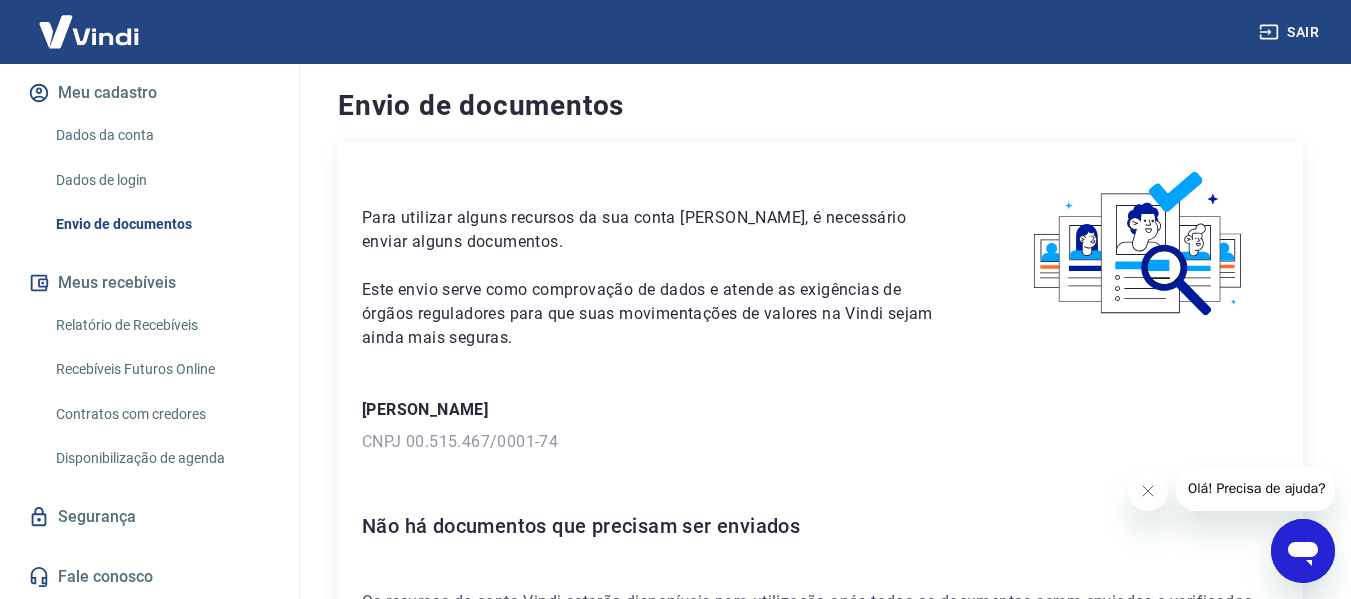 scroll, scrollTop: 0, scrollLeft: 0, axis: both 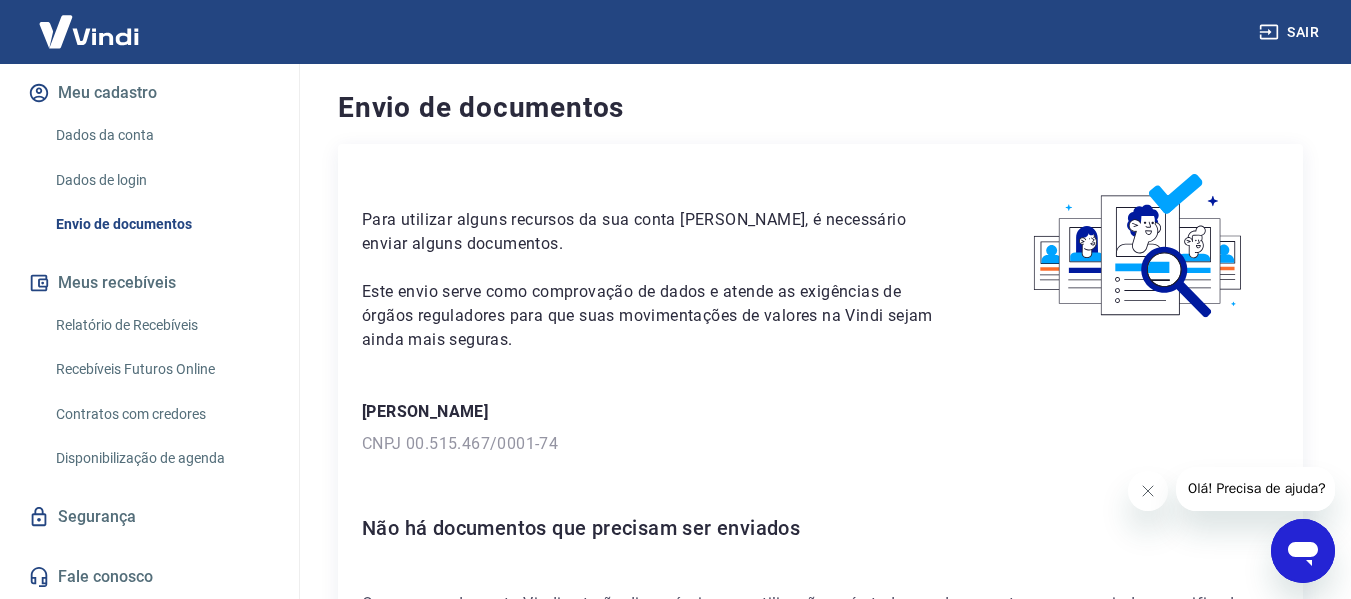 click 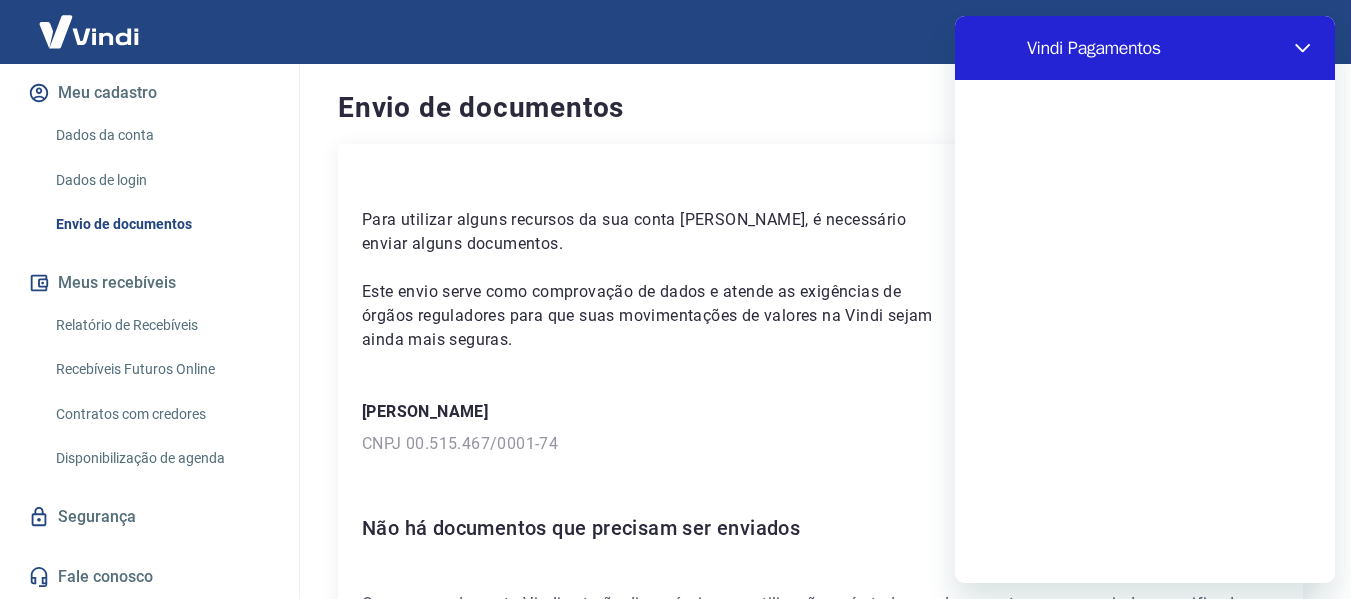 scroll, scrollTop: 0, scrollLeft: 0, axis: both 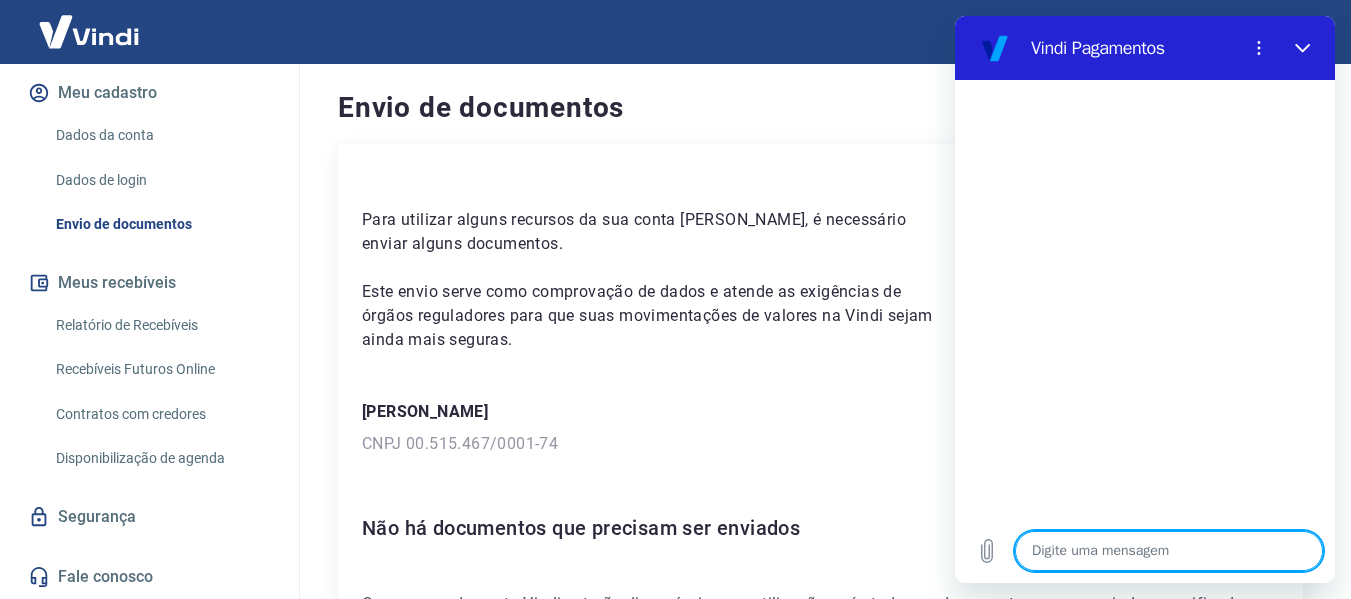 type on "b" 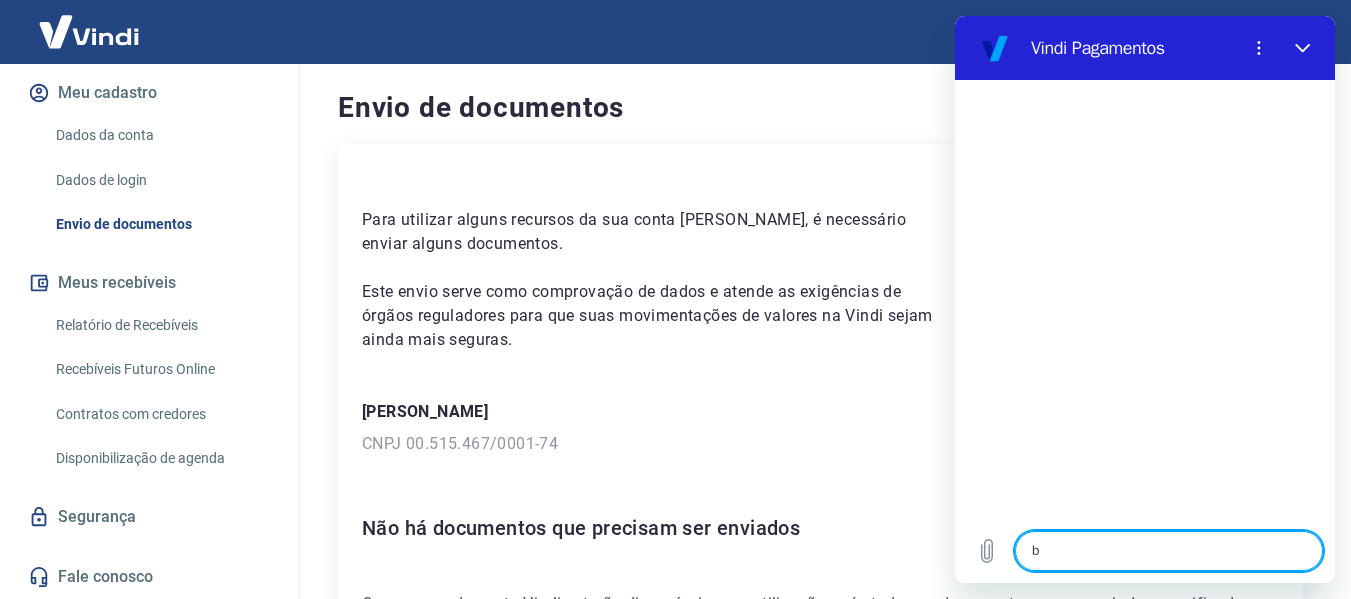 type on "bo" 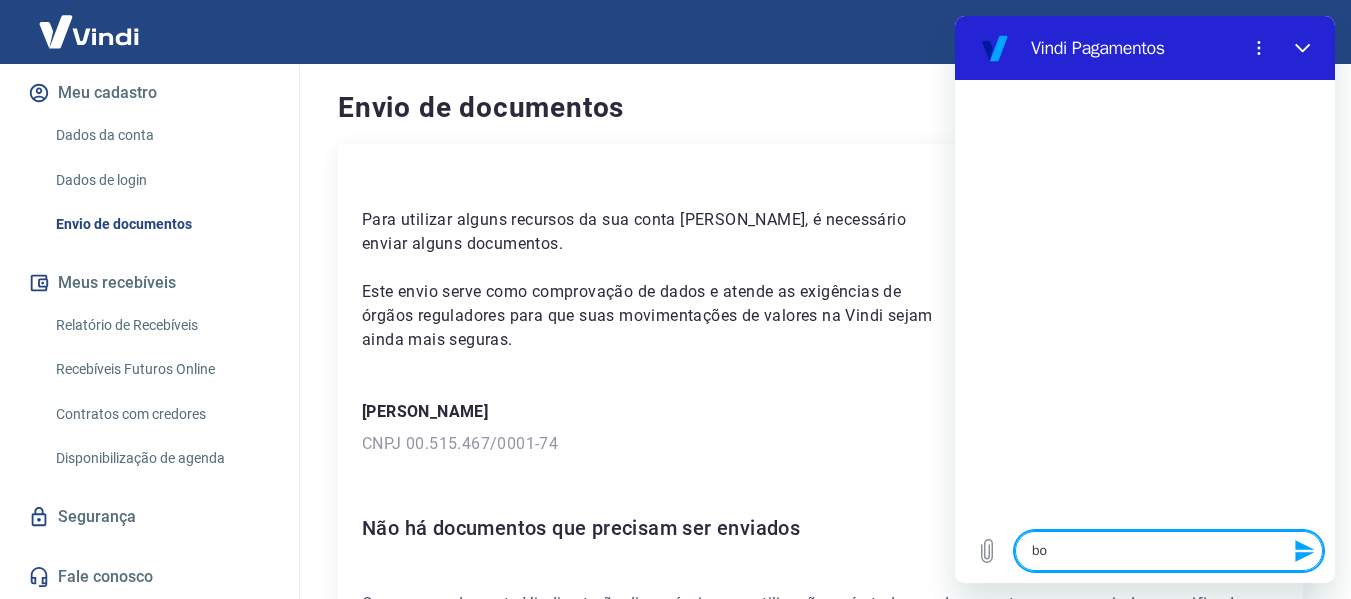 type on "boa" 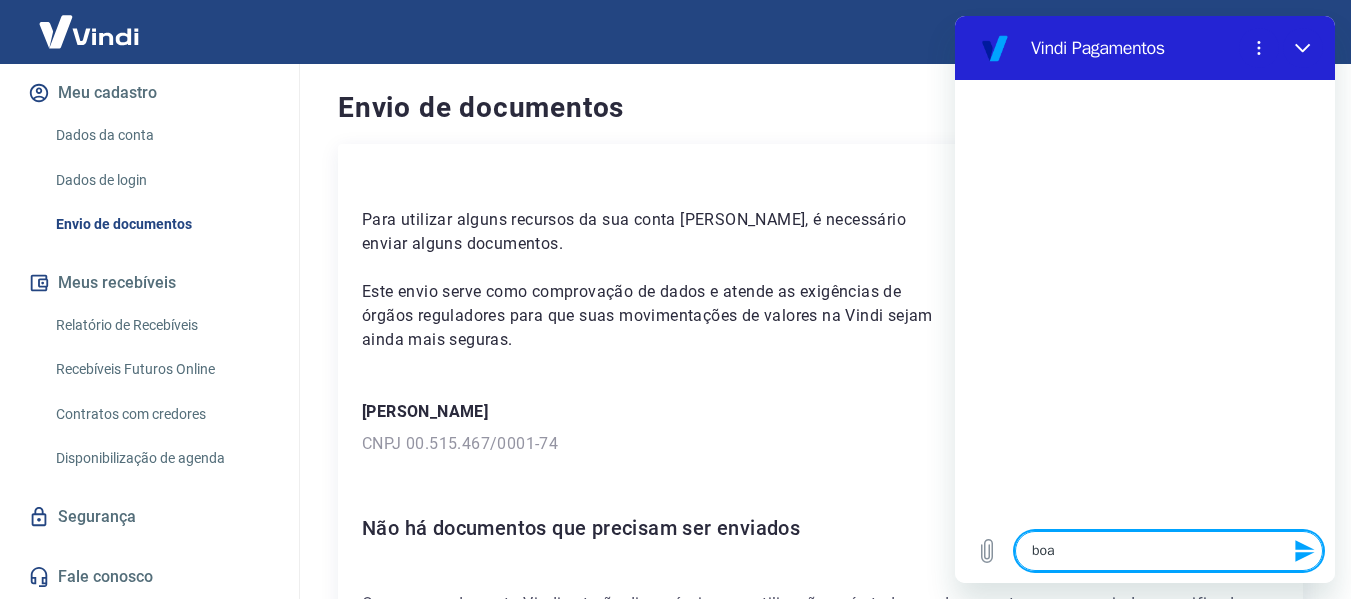 type on "boa" 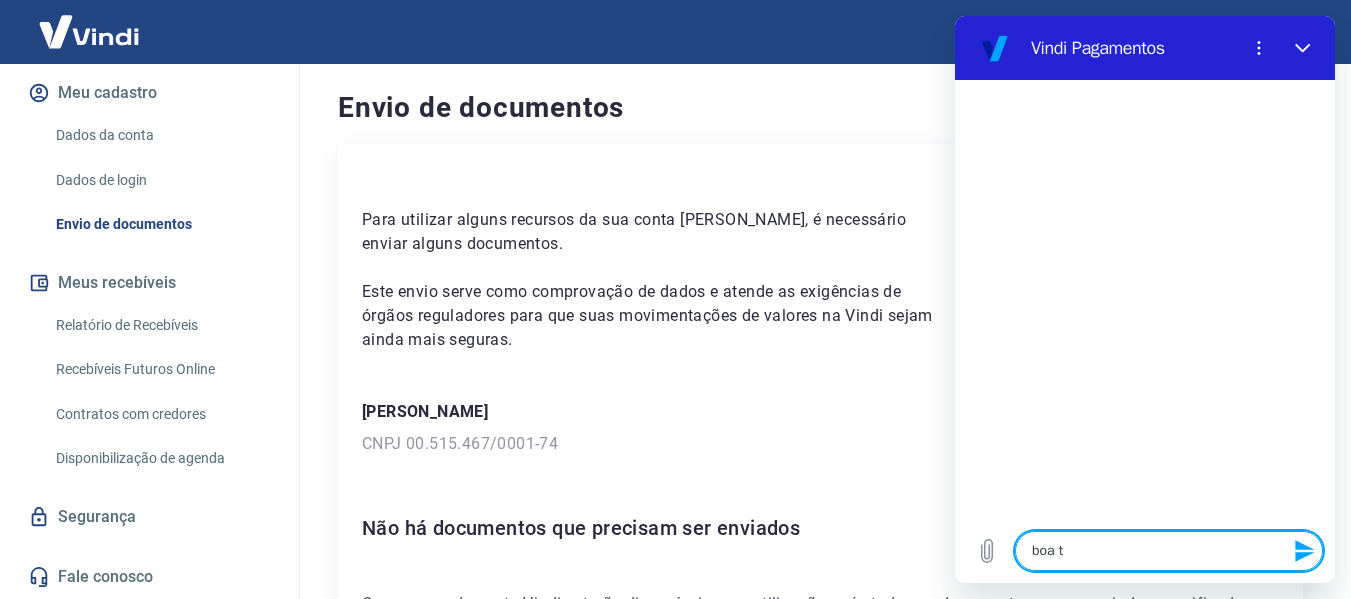 type on "boa ta" 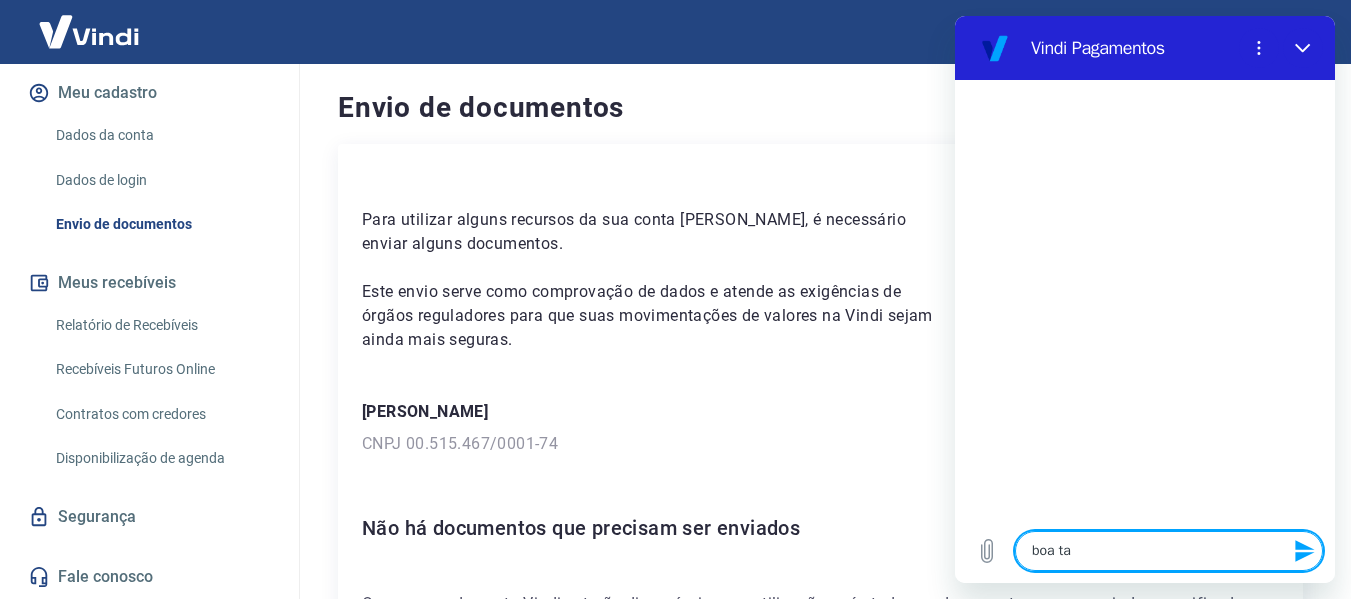 type on "boa tar" 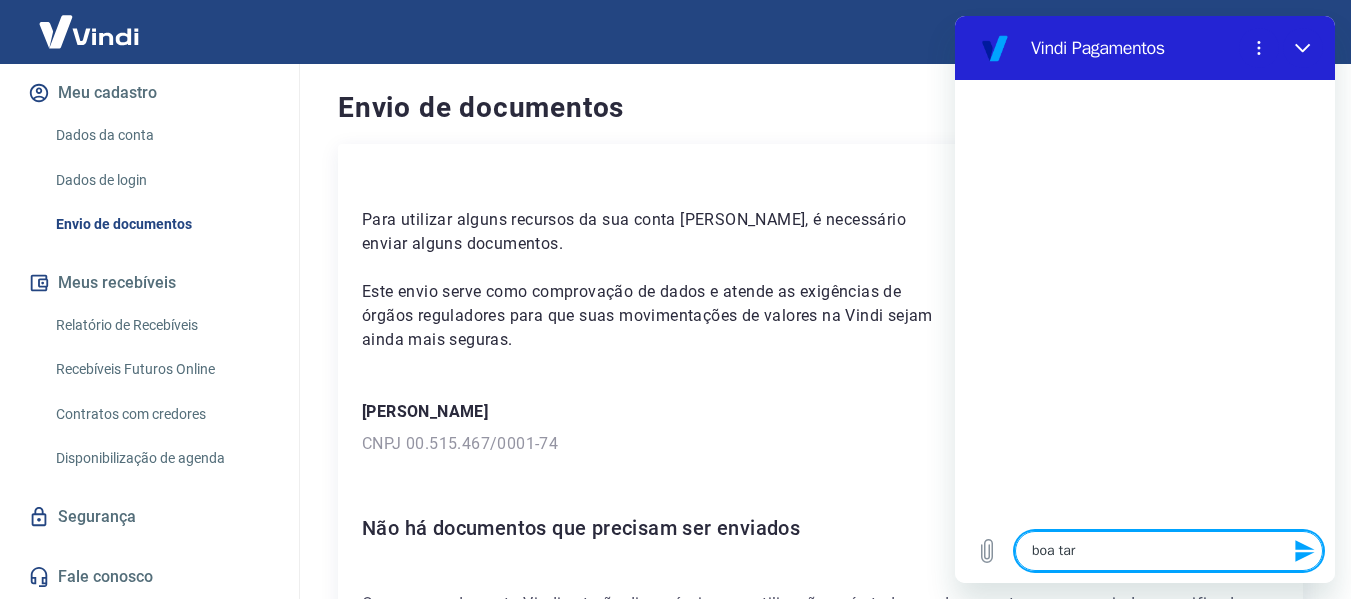type on "boa tard" 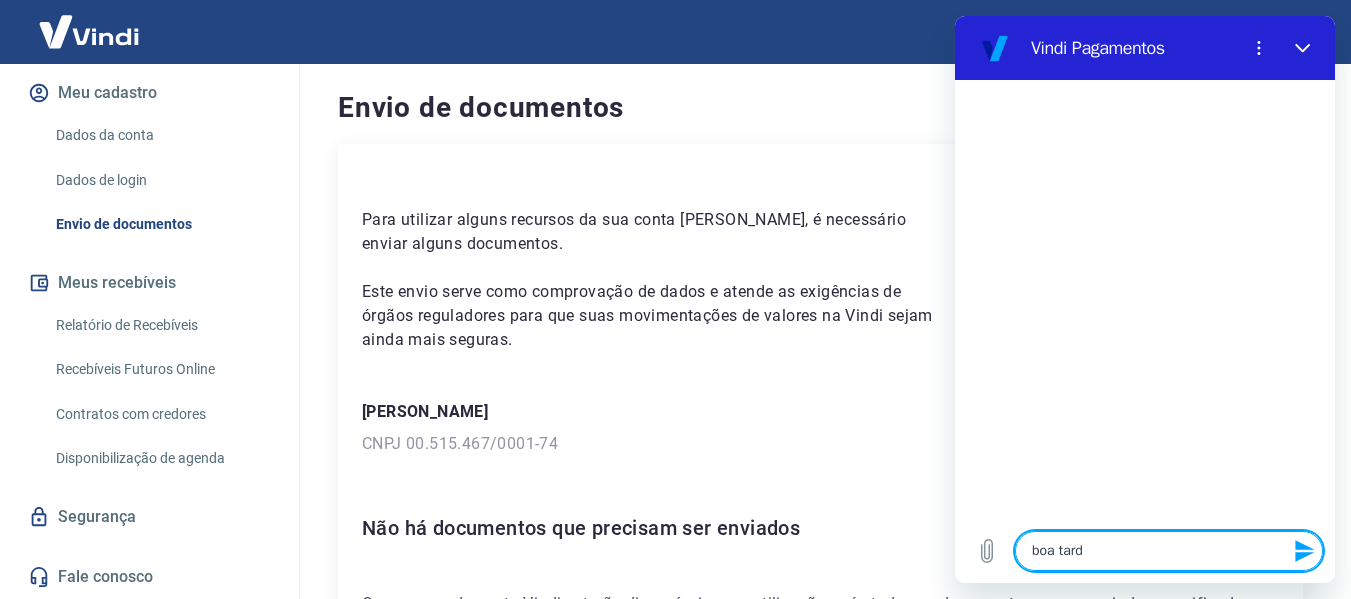 type on "boa tarde" 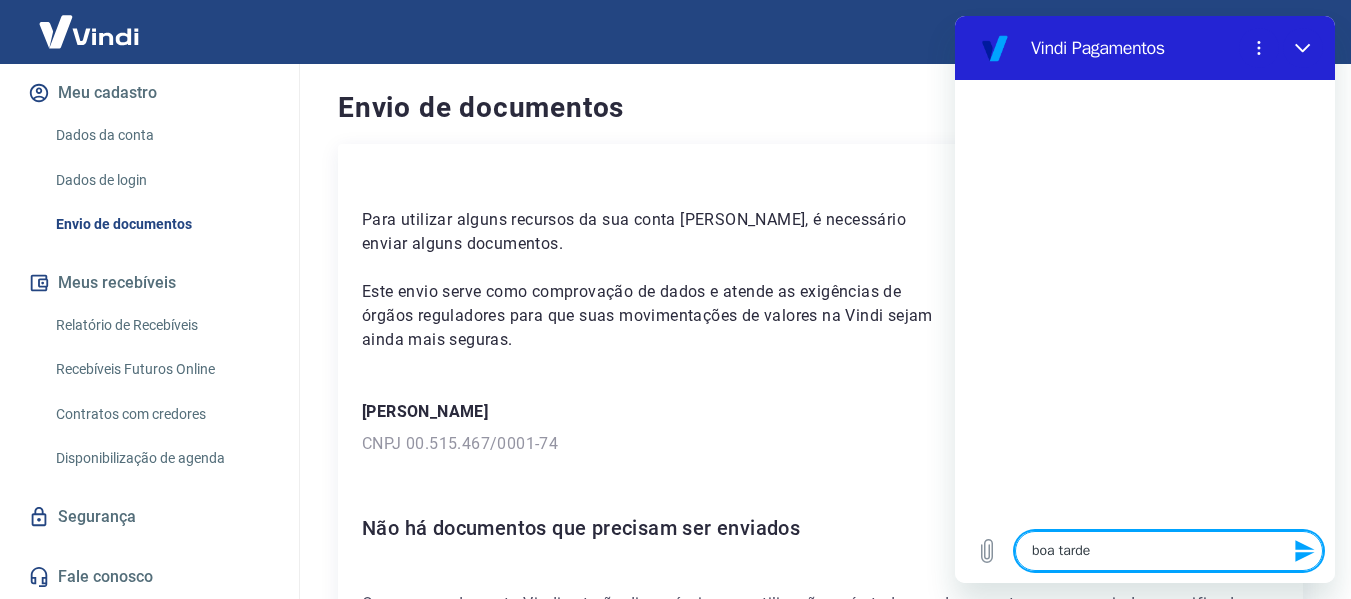 type on "boa tarde" 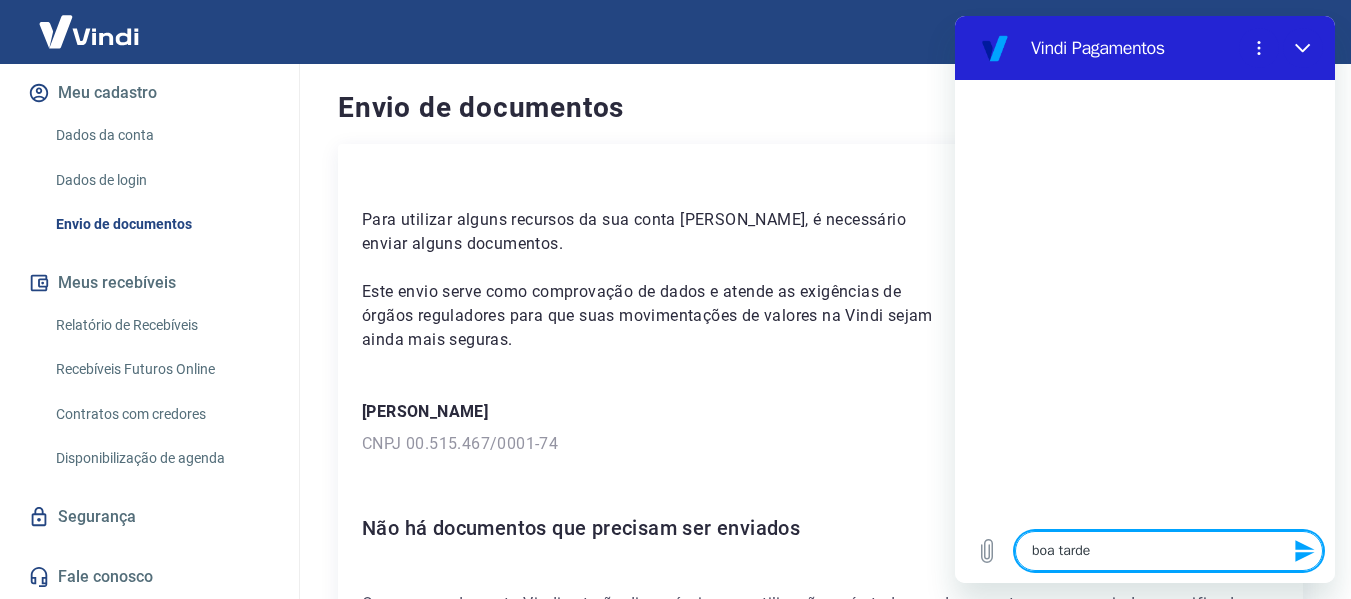 type 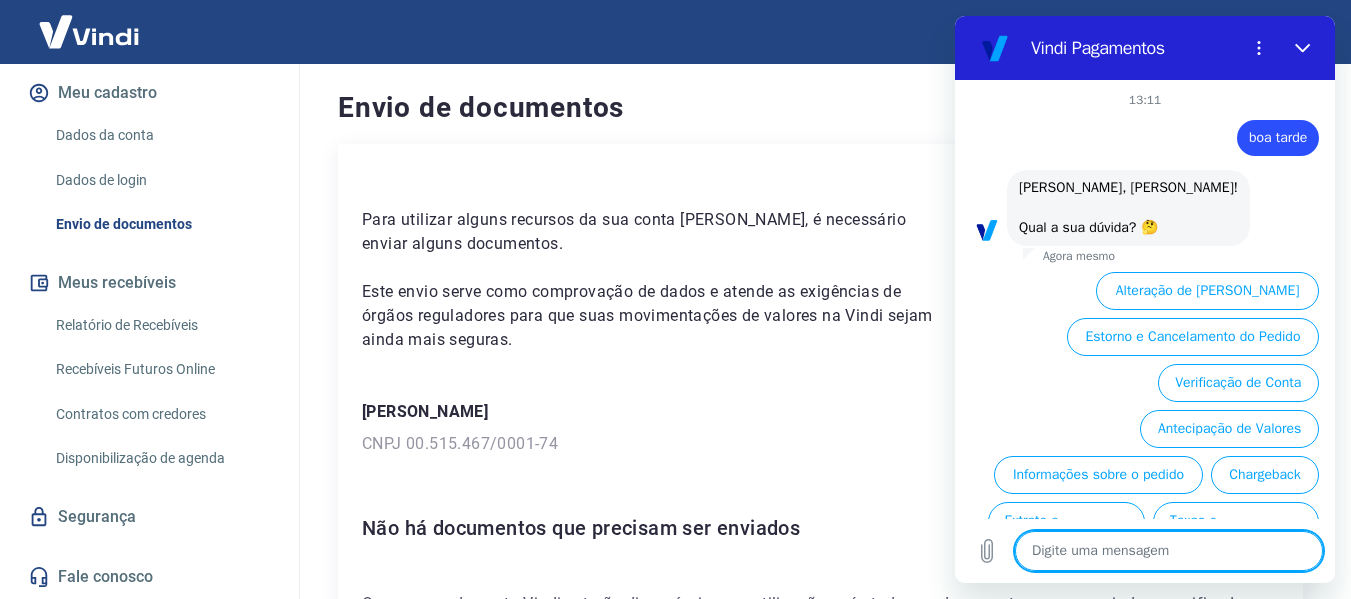 scroll, scrollTop: 92, scrollLeft: 0, axis: vertical 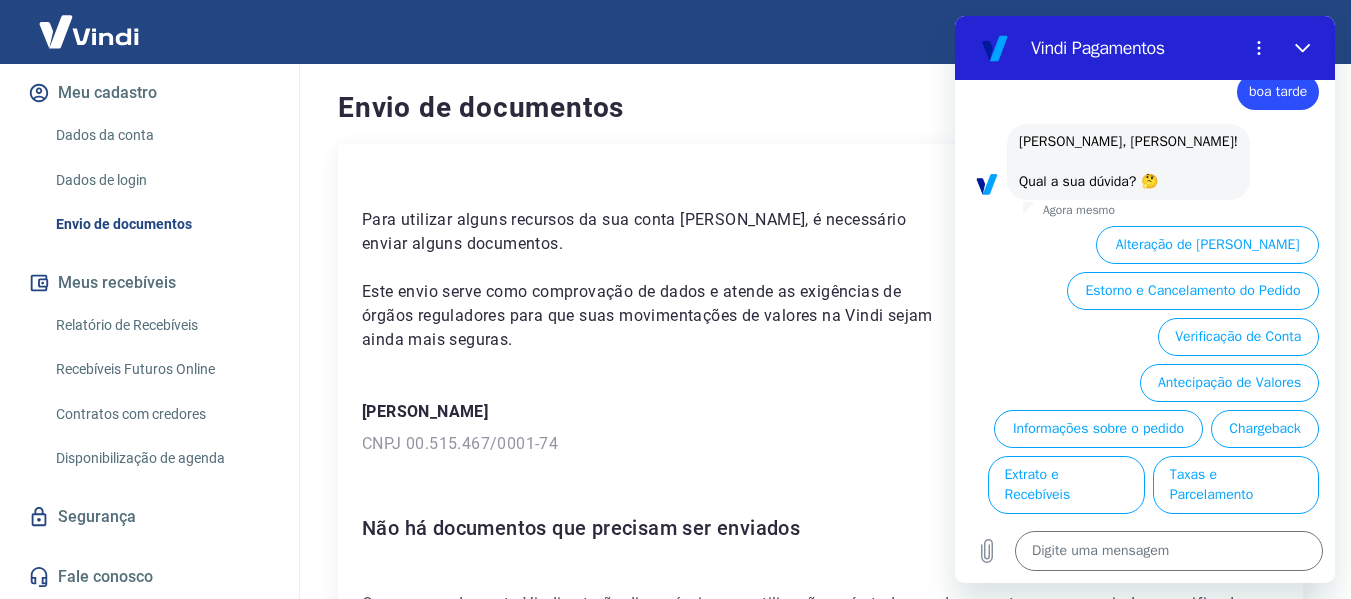 click on "Alteração de [PERSON_NAME]" at bounding box center [1207, 245] 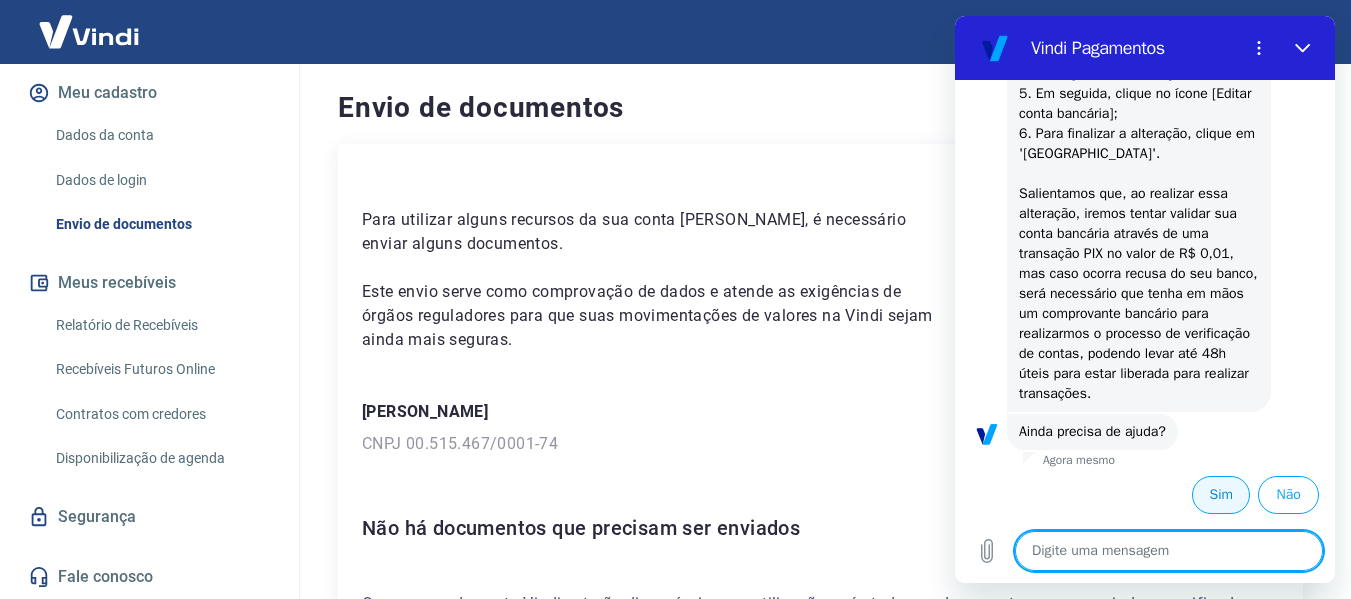 scroll, scrollTop: 508, scrollLeft: 0, axis: vertical 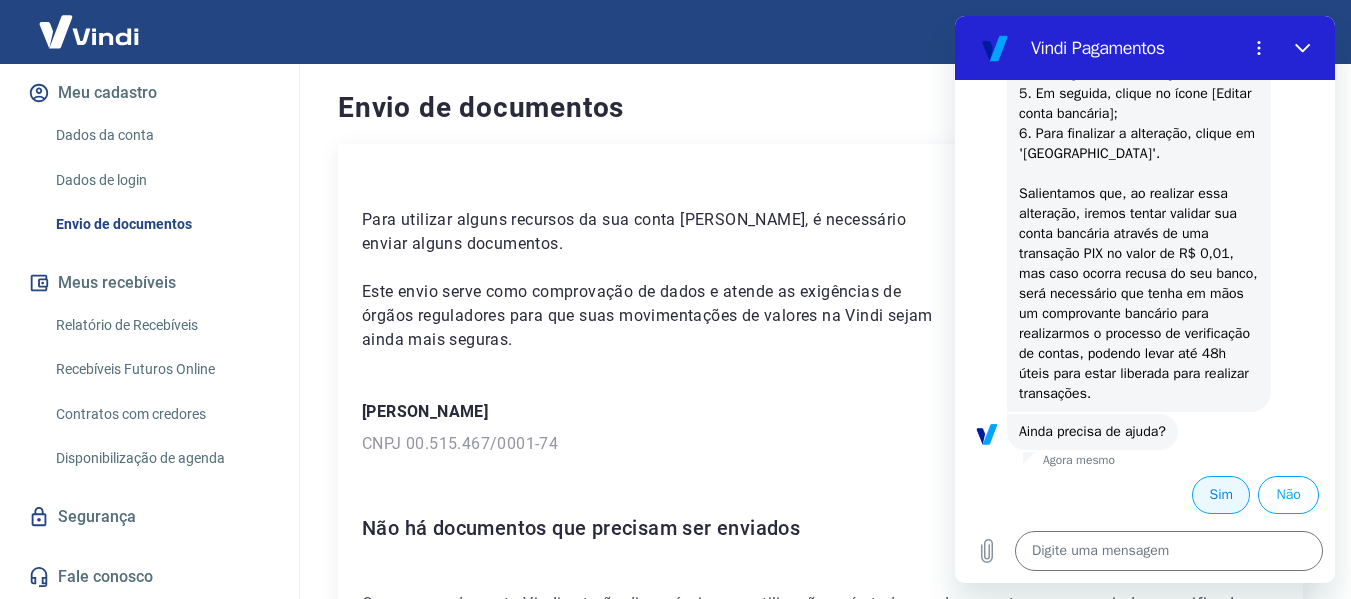 click on "Sim" at bounding box center [1221, 495] 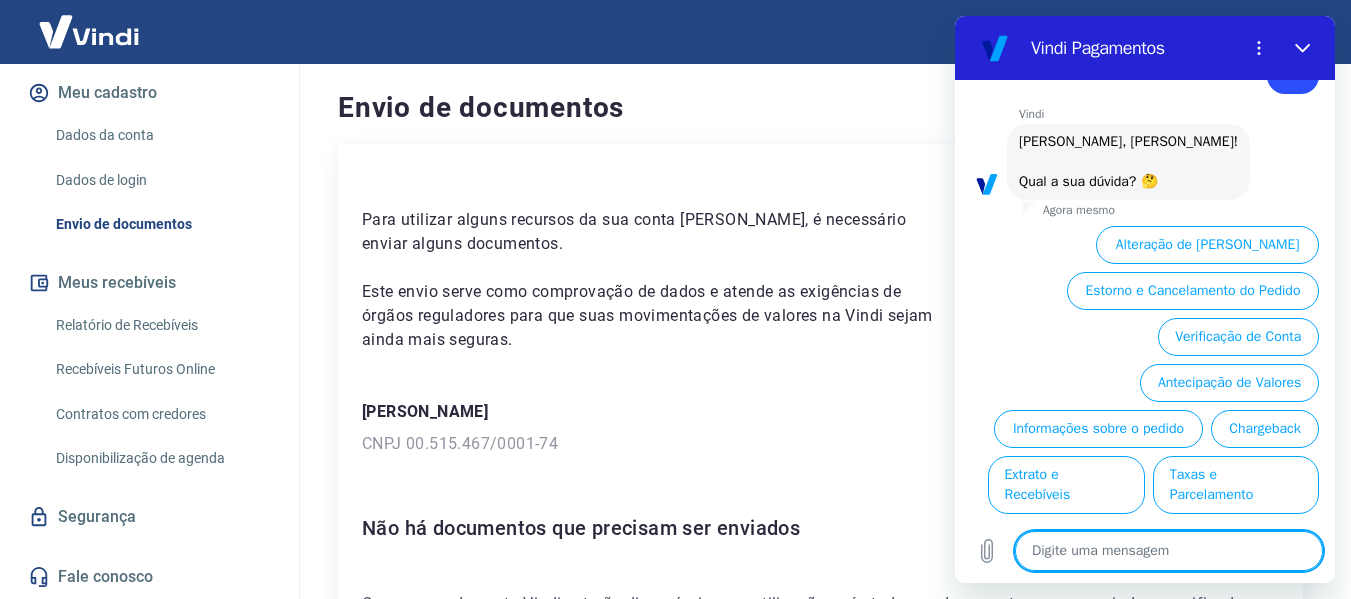 scroll, scrollTop: 958, scrollLeft: 0, axis: vertical 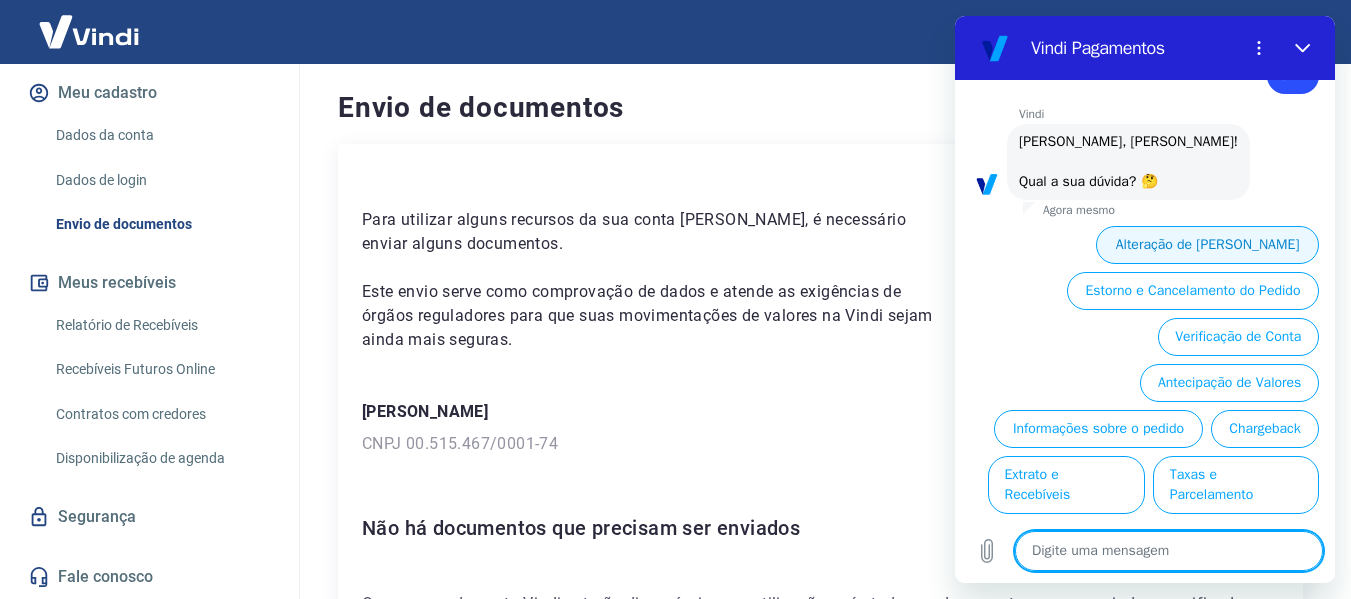 click on "Alteração de [PERSON_NAME]" at bounding box center [1207, 245] 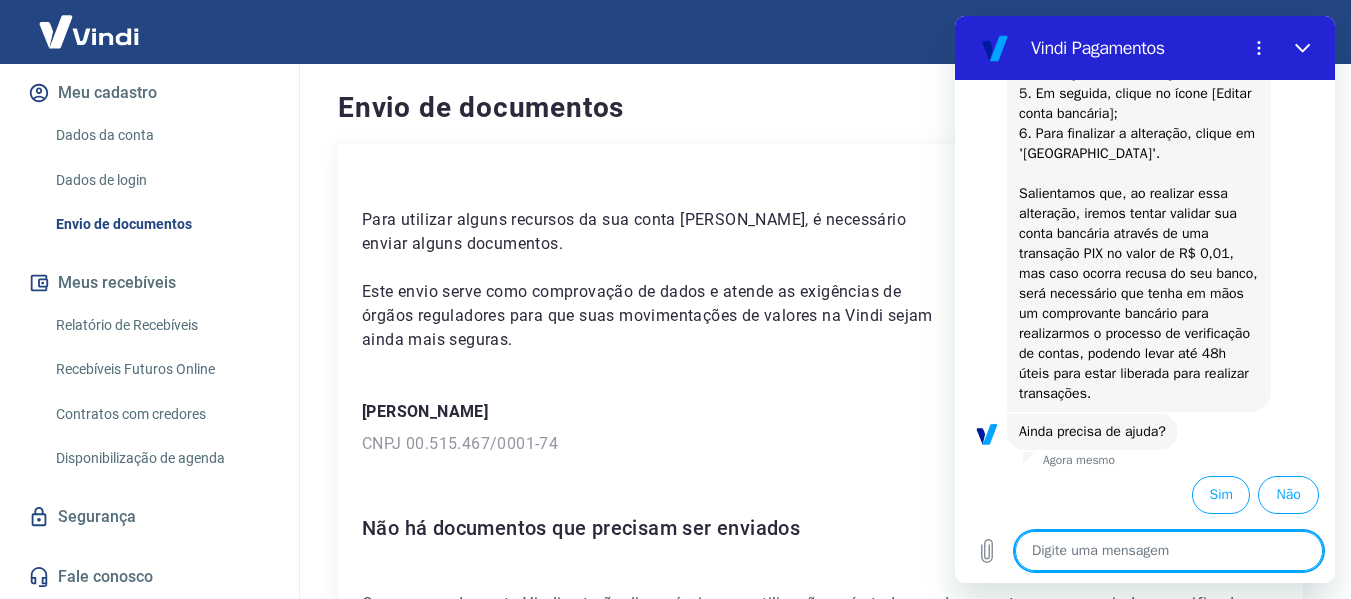 scroll, scrollTop: 1374, scrollLeft: 0, axis: vertical 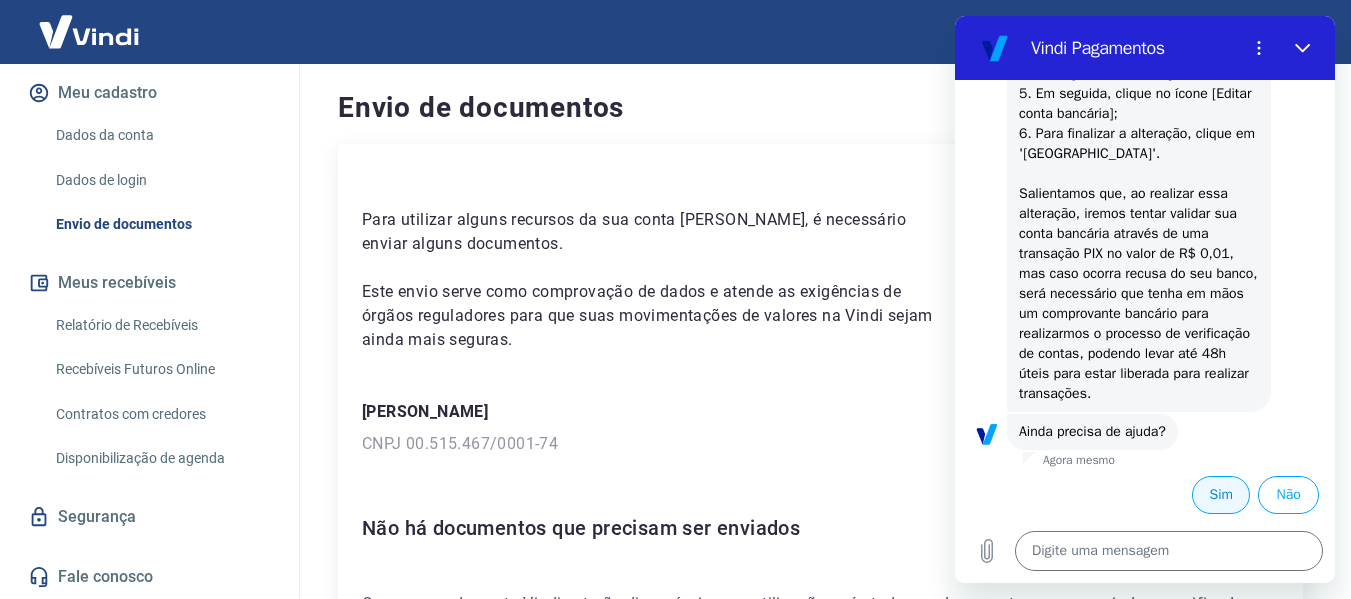 click on "Sim" at bounding box center [1221, 495] 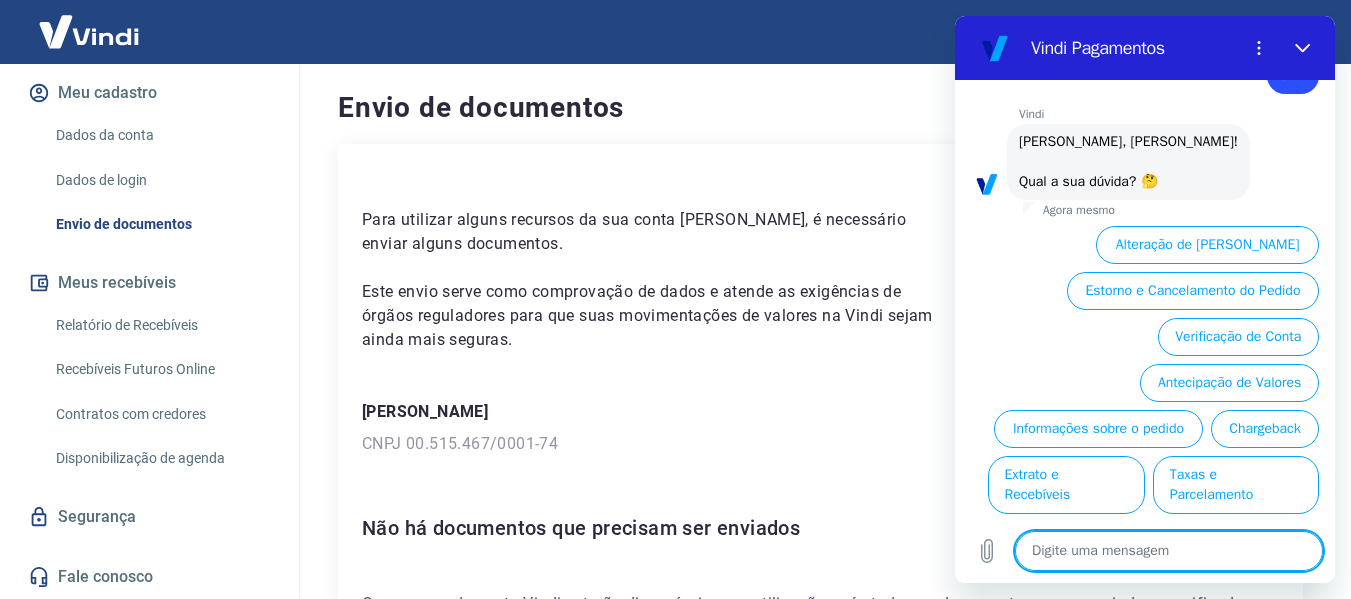 scroll, scrollTop: 1824, scrollLeft: 0, axis: vertical 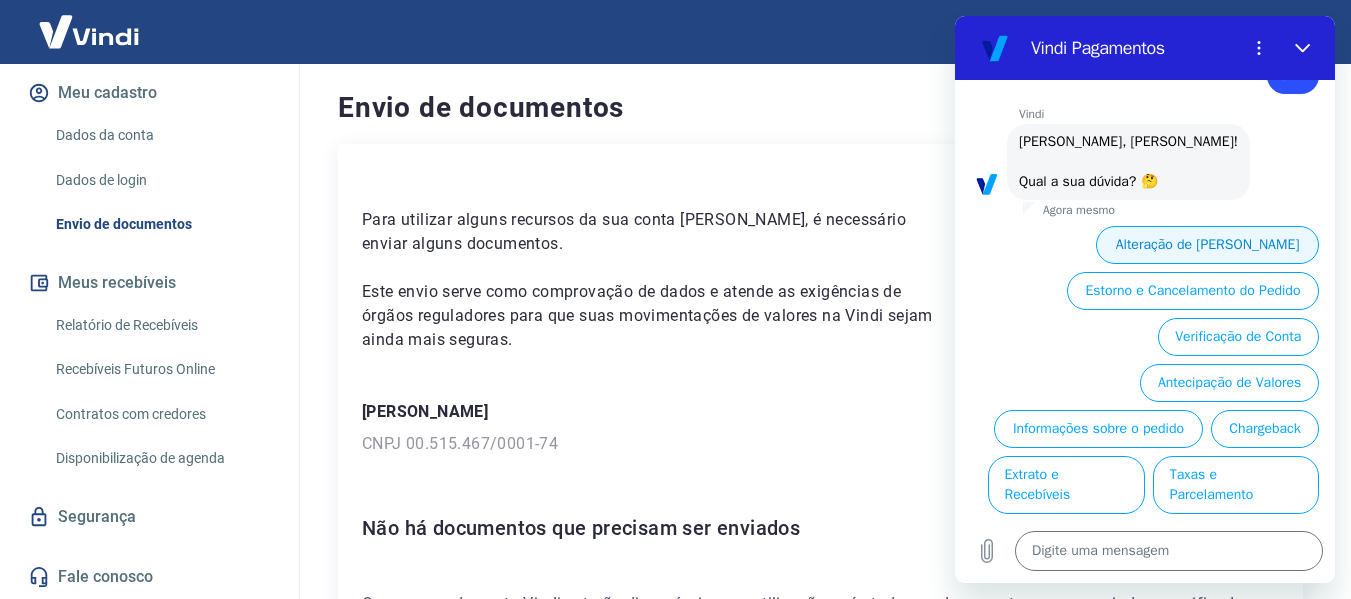click on "Alteração de [PERSON_NAME]" at bounding box center [1207, 245] 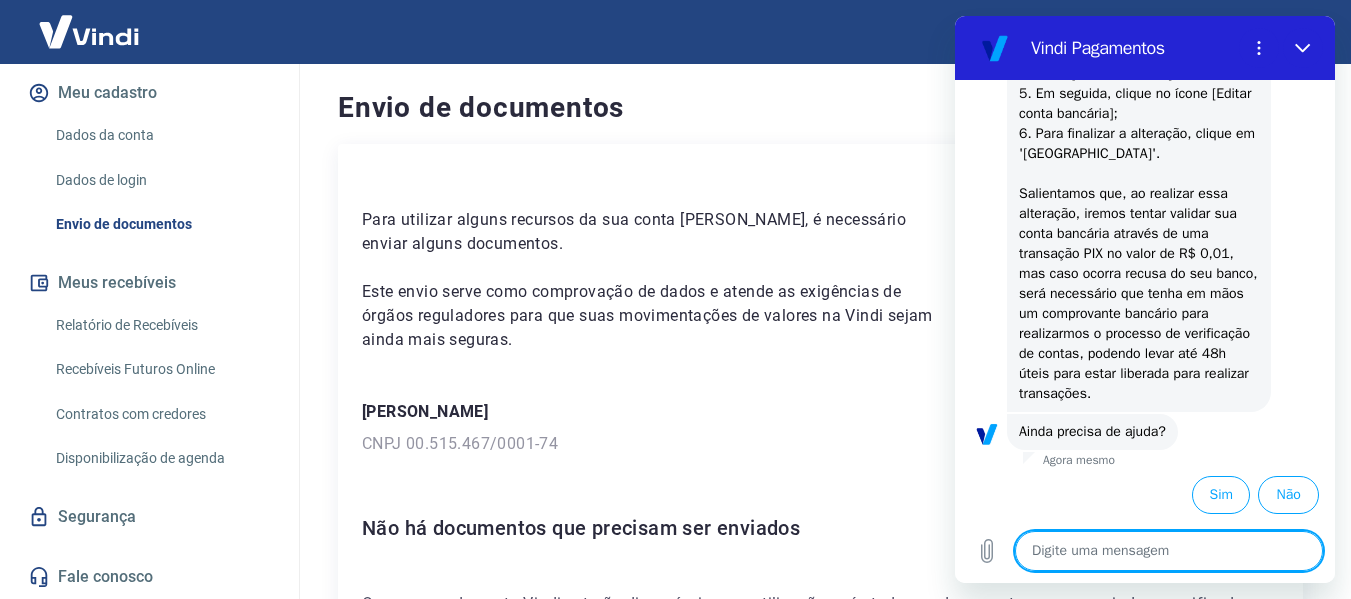 scroll, scrollTop: 2240, scrollLeft: 0, axis: vertical 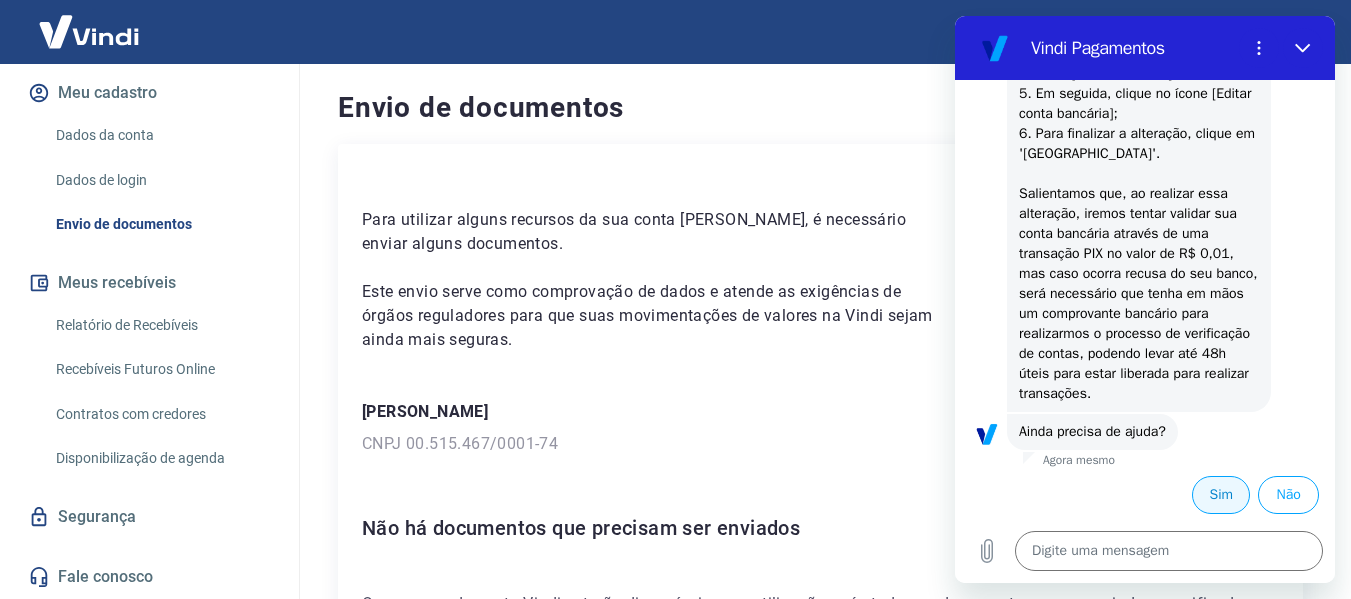 click on "Sim" at bounding box center (1221, 495) 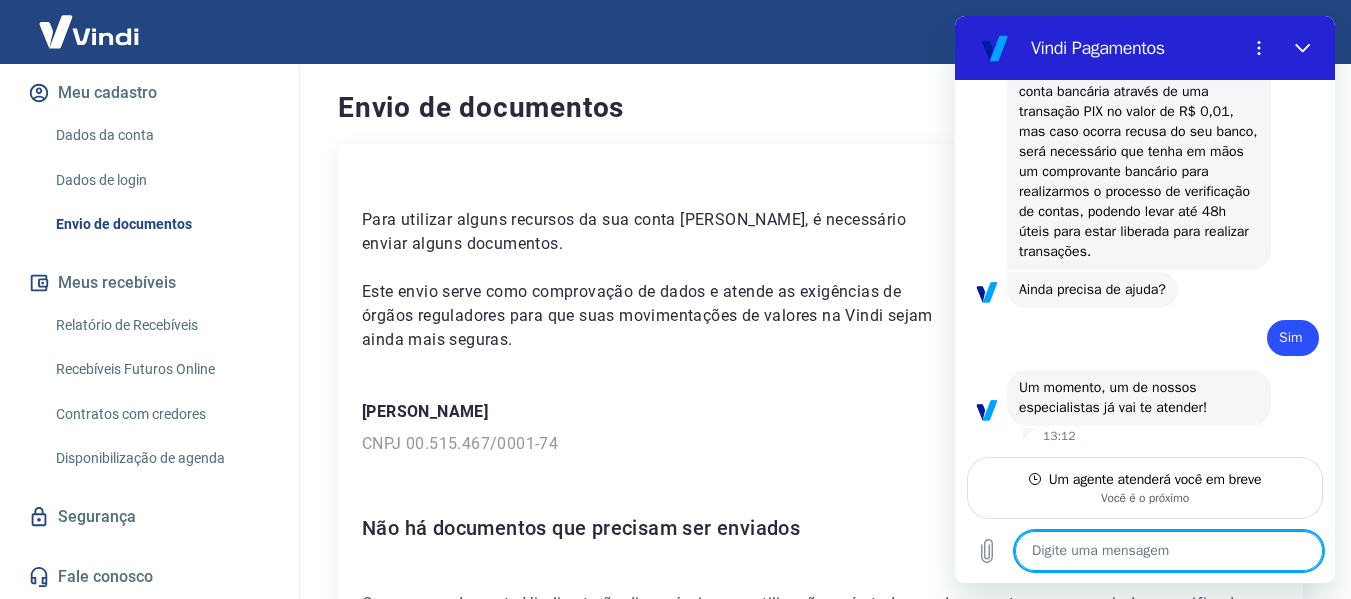 scroll, scrollTop: 2382, scrollLeft: 0, axis: vertical 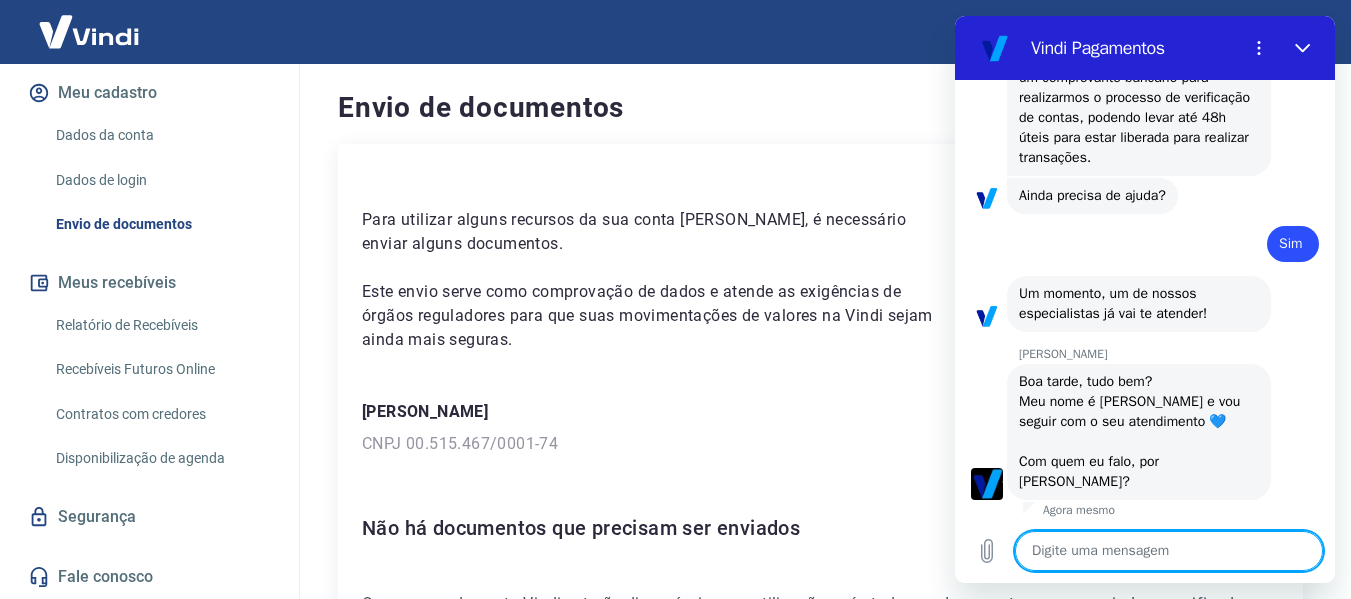 type on "x" 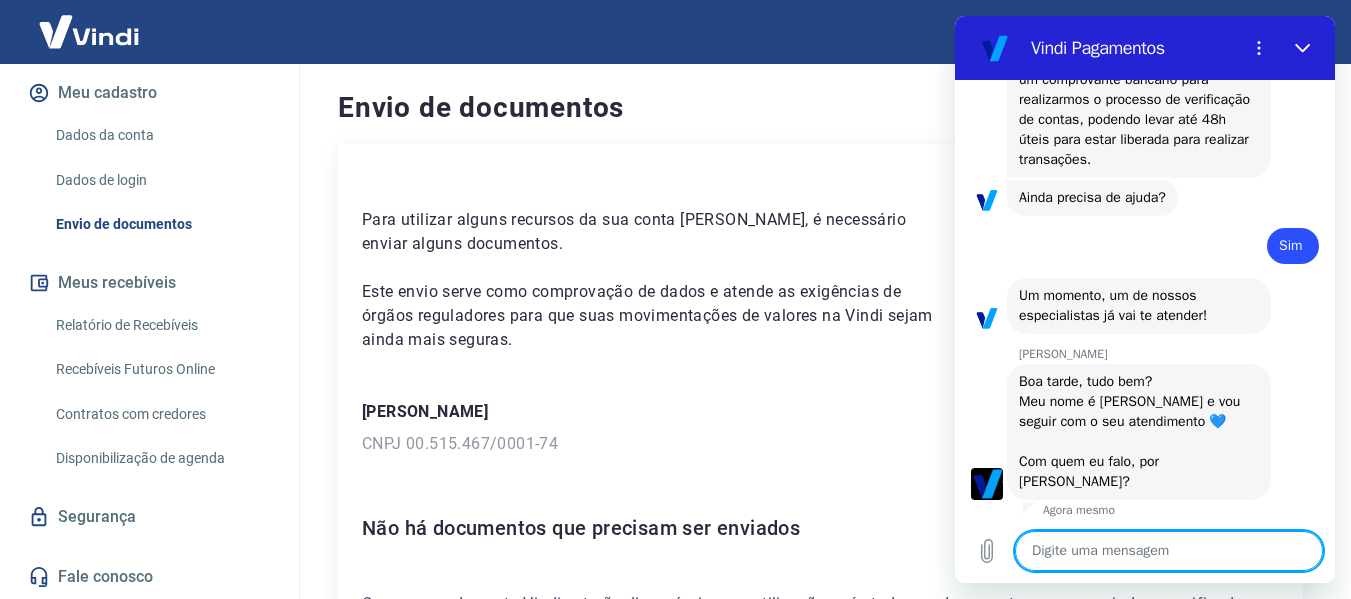 scroll, scrollTop: 2458, scrollLeft: 0, axis: vertical 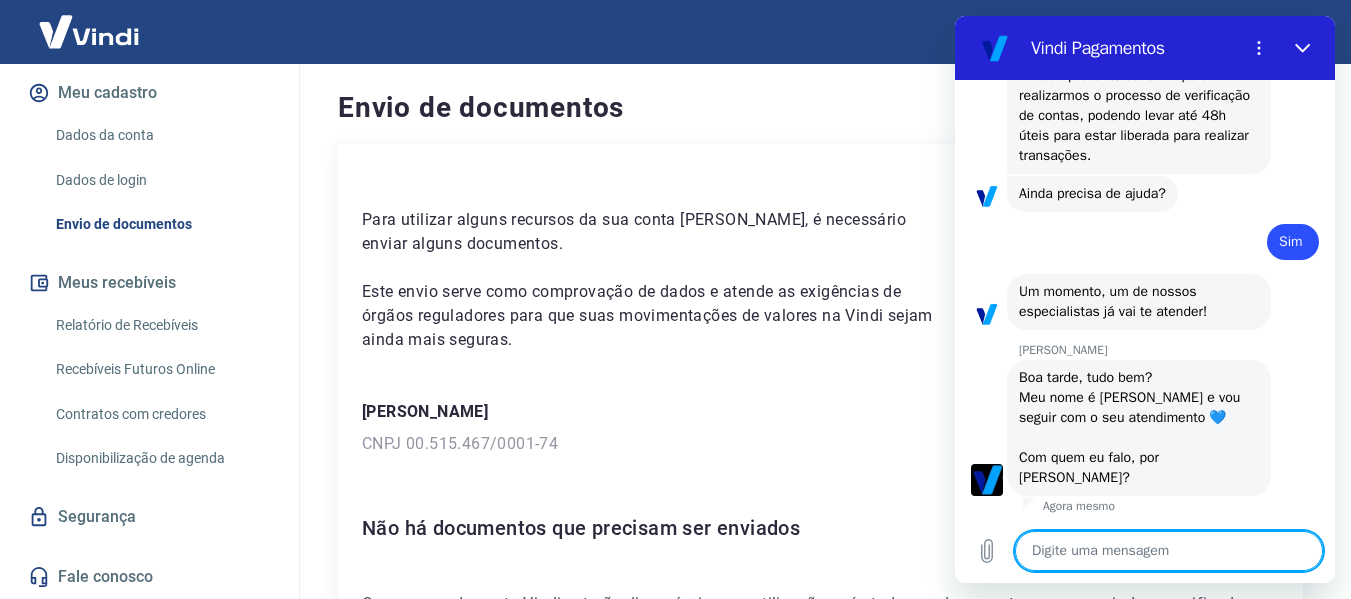 type on "b" 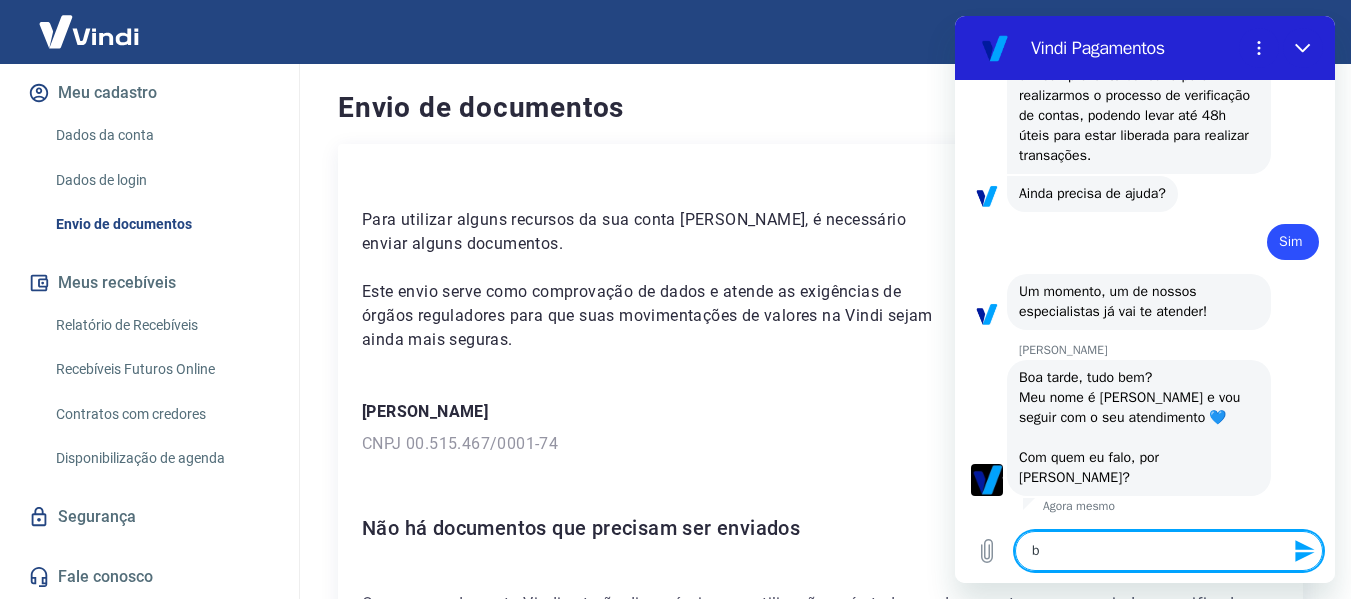 type on "bo" 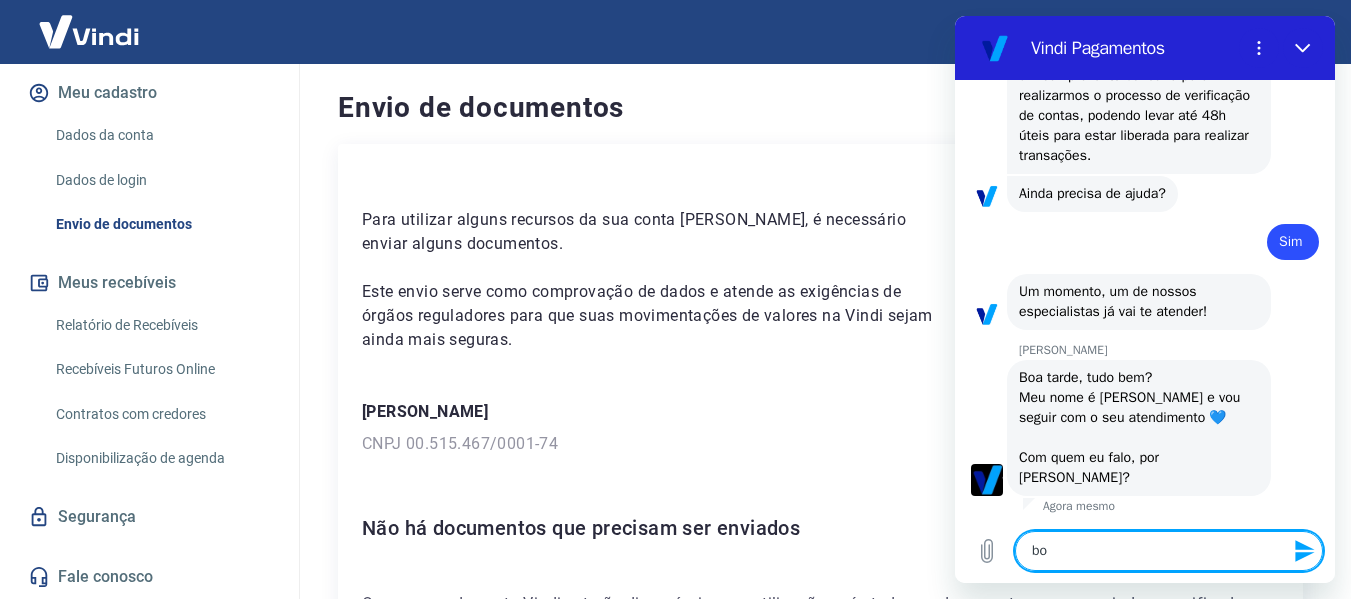 type on "boa" 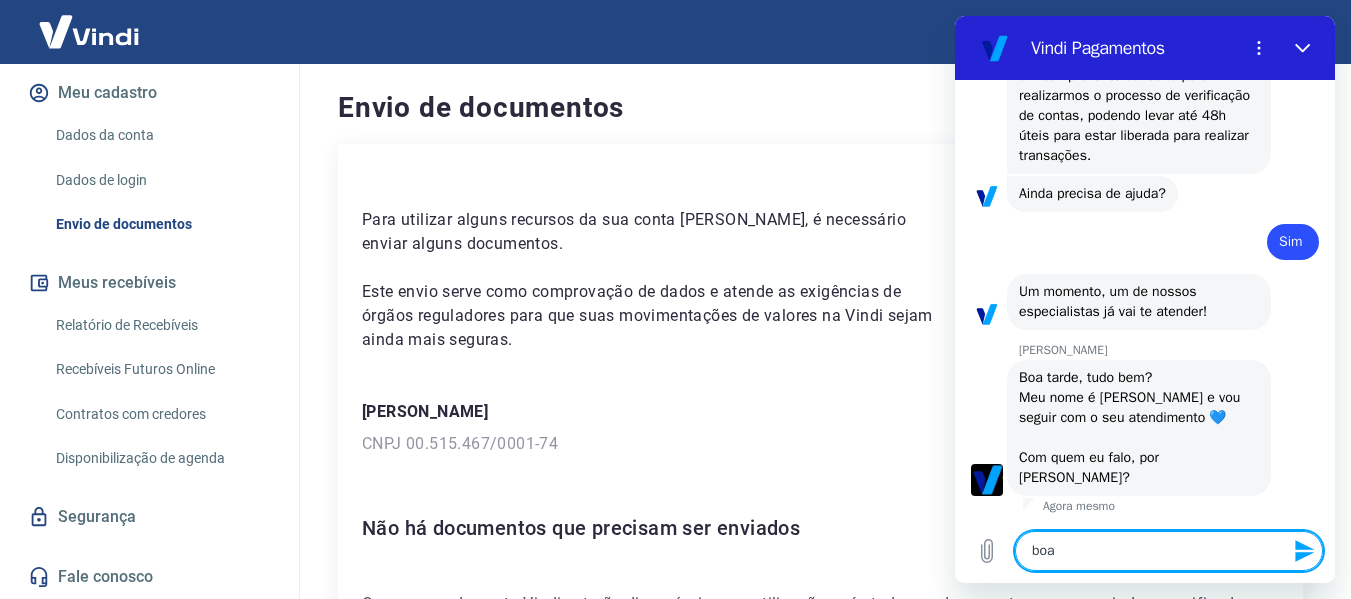 type on "boat" 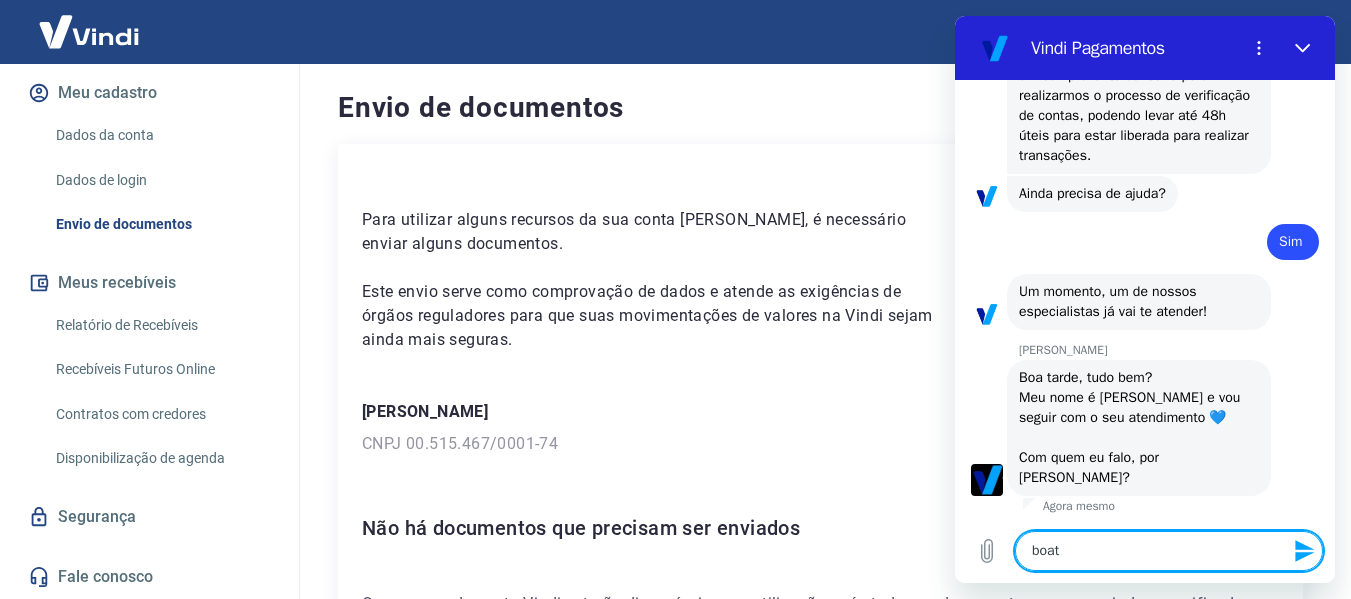 type on "boat" 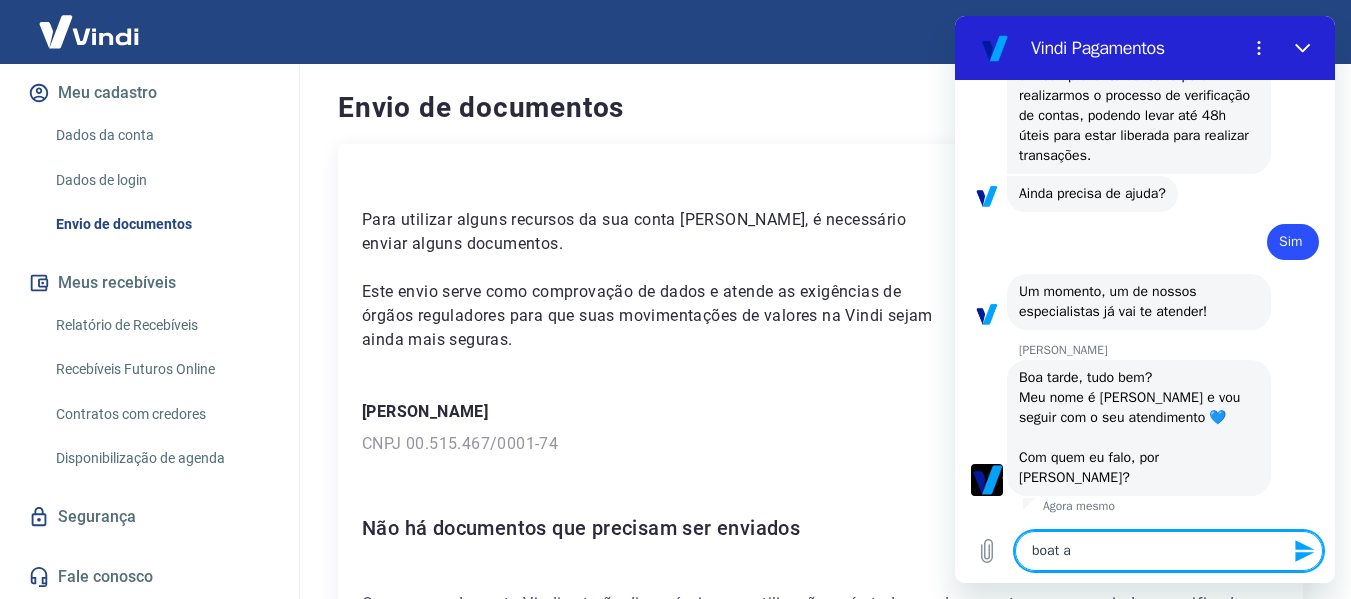 type on "boat" 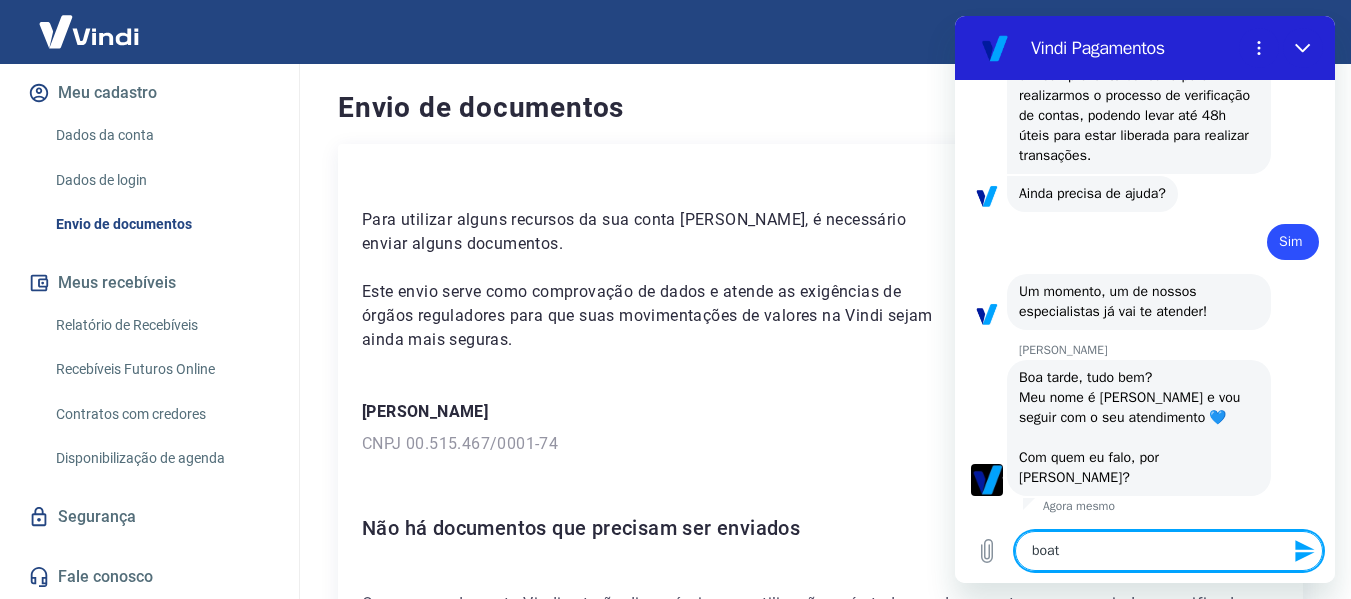 type on "boat" 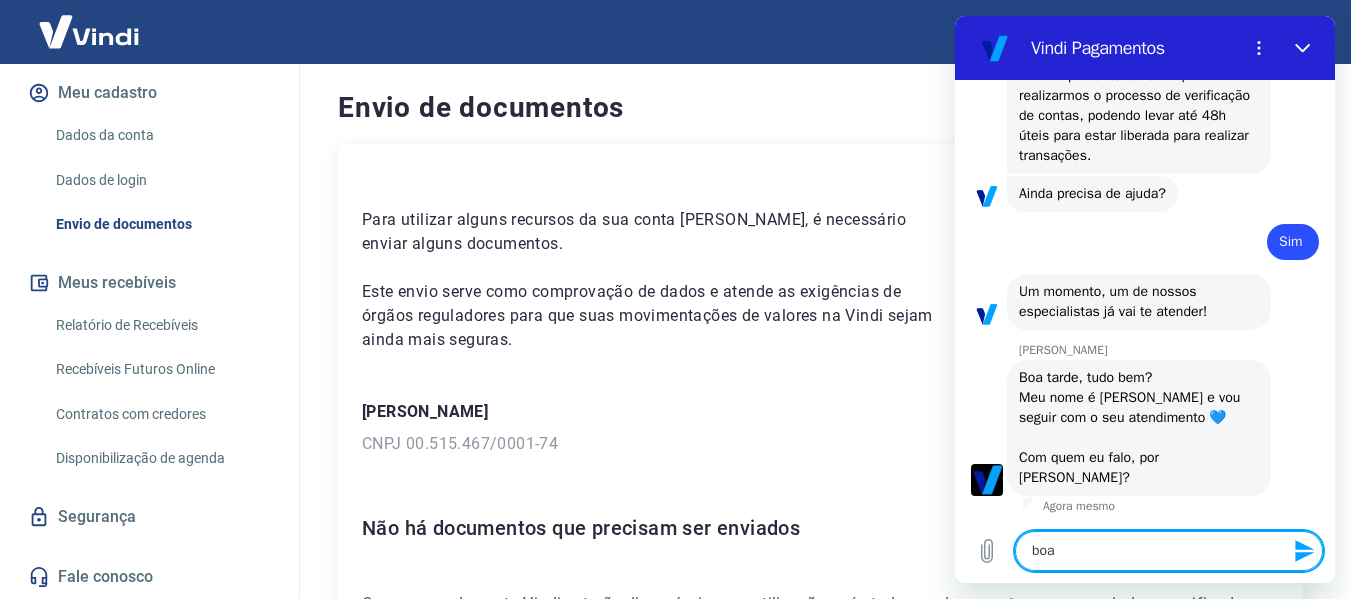 type on "boa" 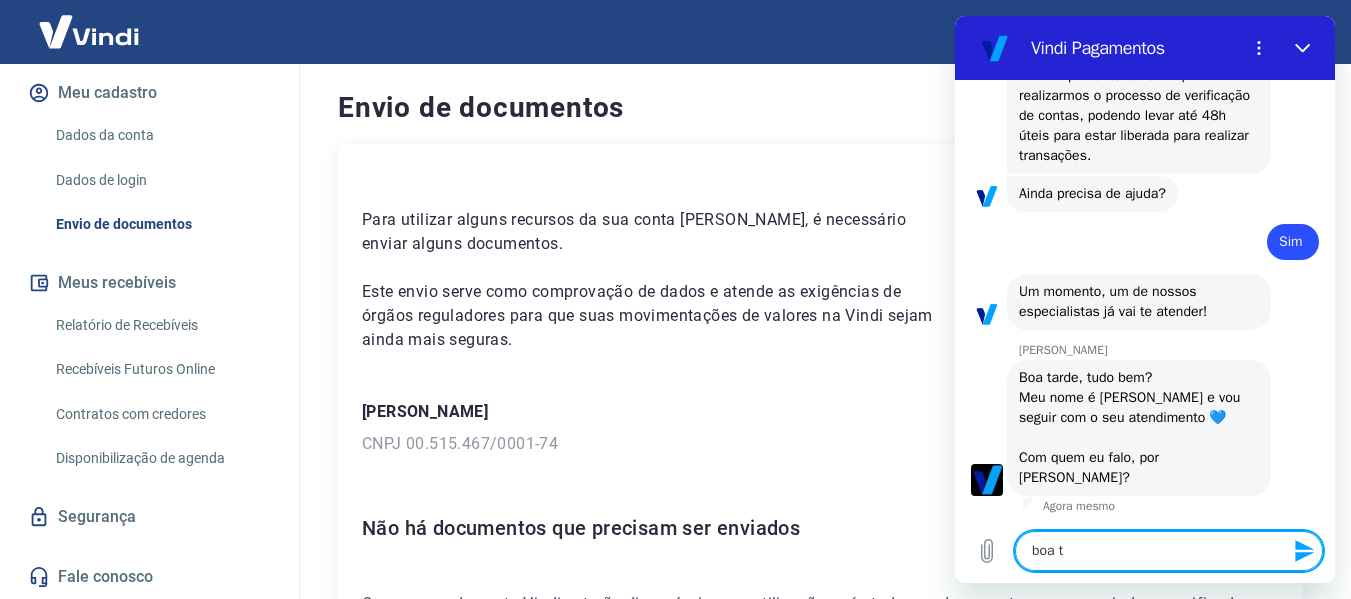 type on "boa ta" 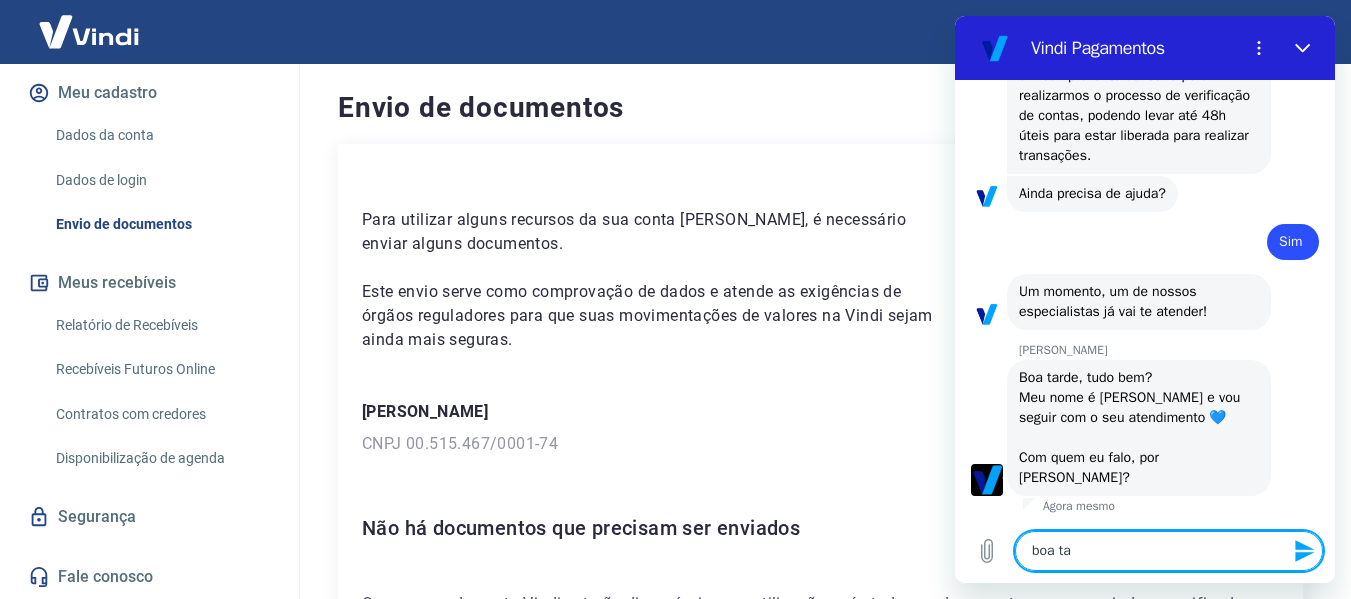 type on "boa tar" 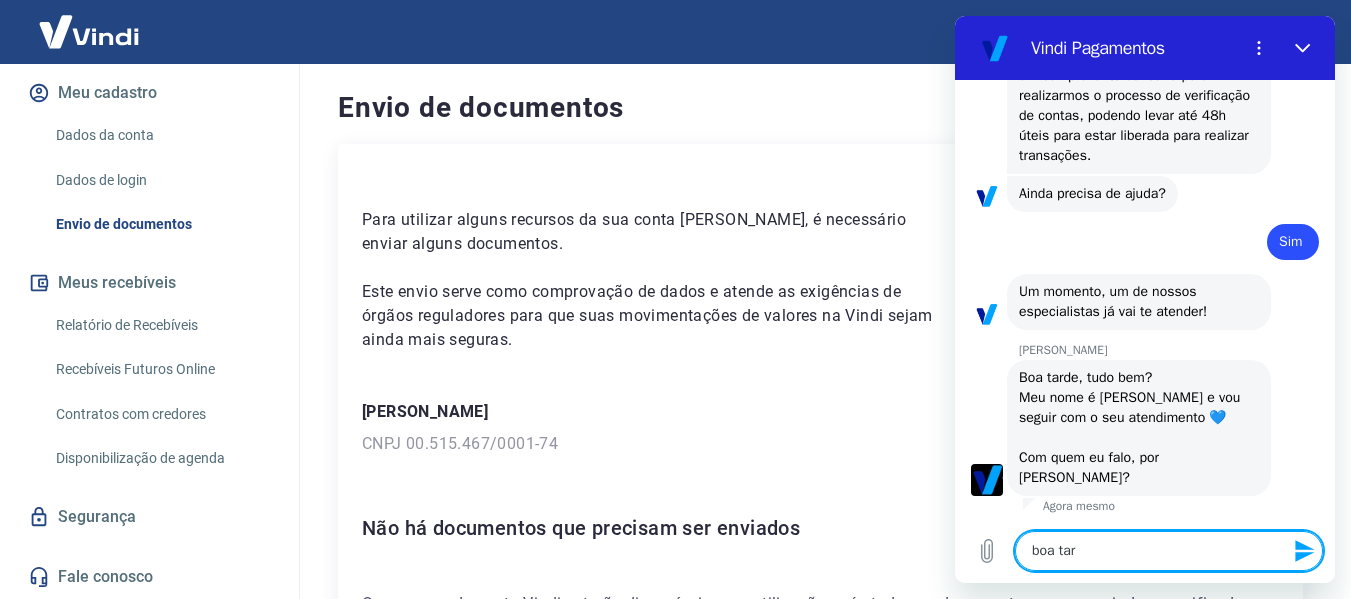 type on "boa tard" 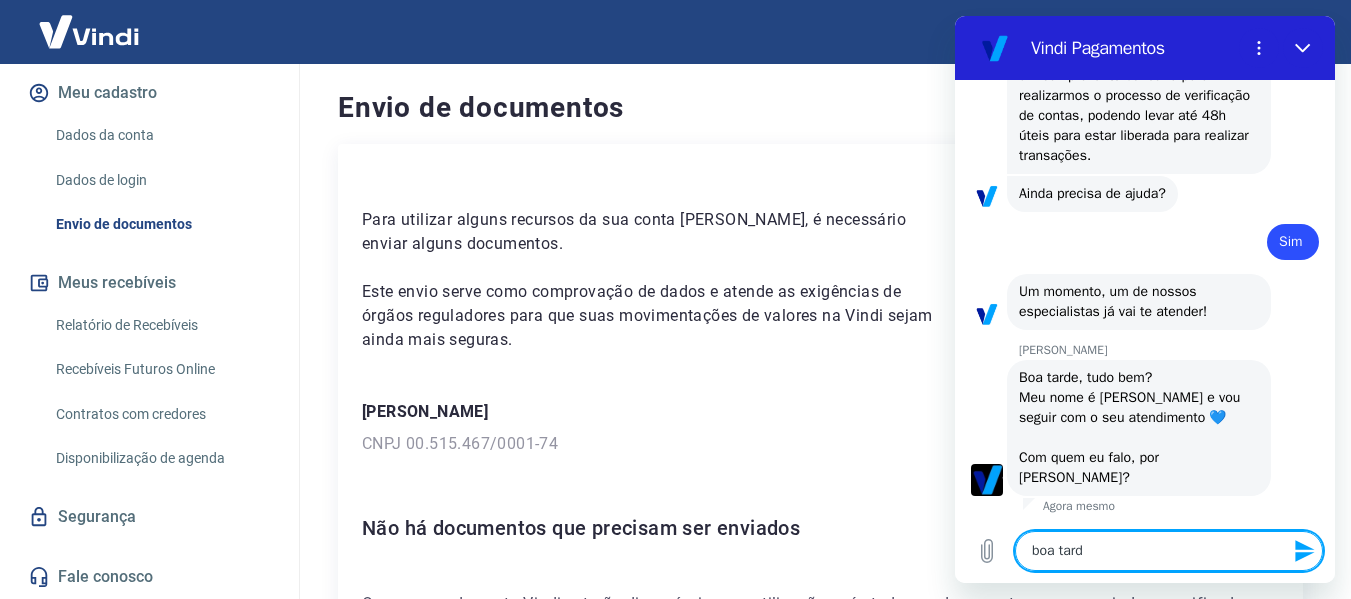 type on "boa tarde" 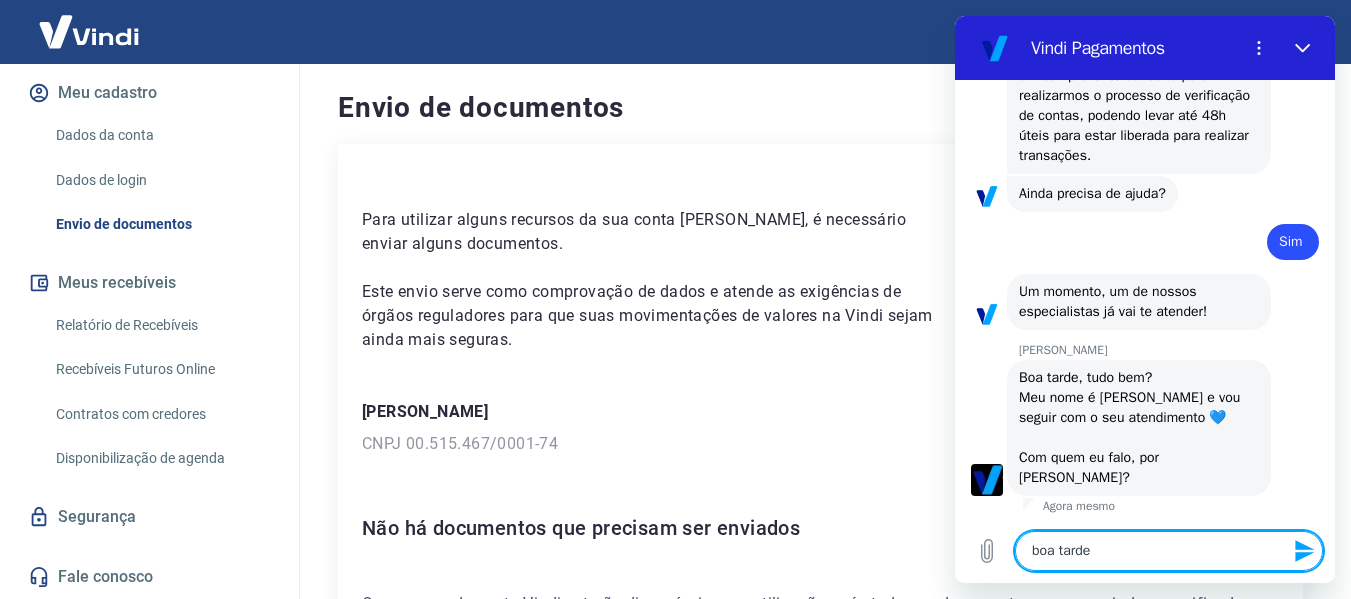 type on "boa tarde" 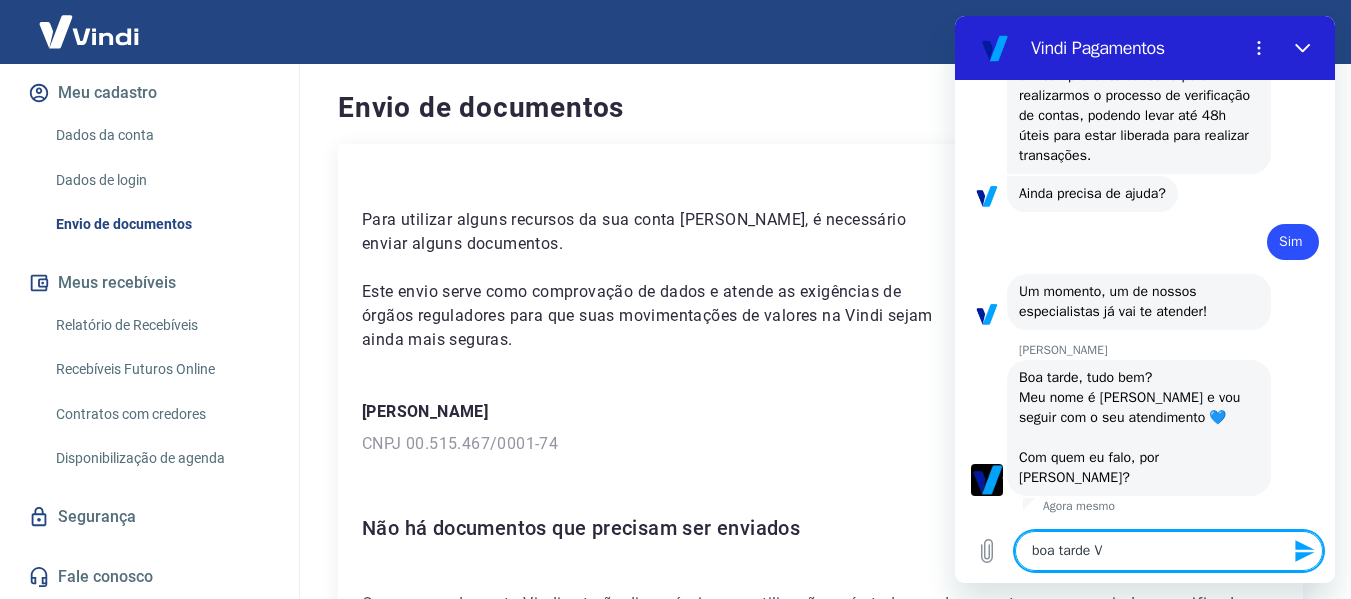 type on "boa tarde Vi" 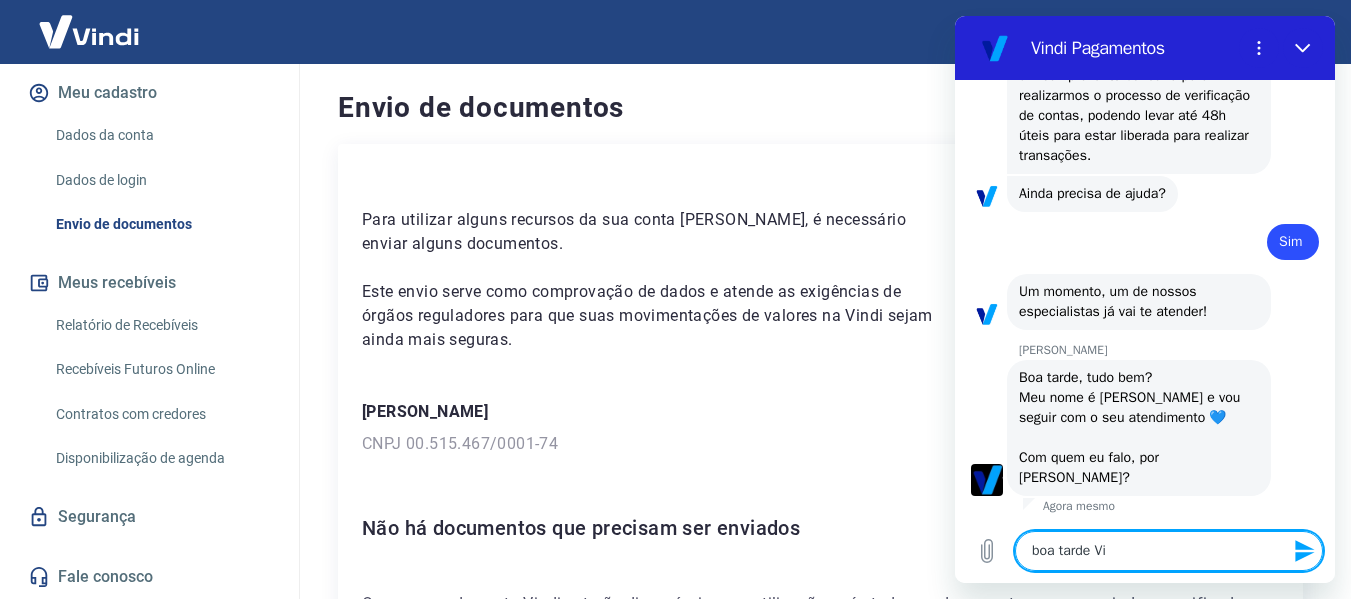type on "boa tarde Viv" 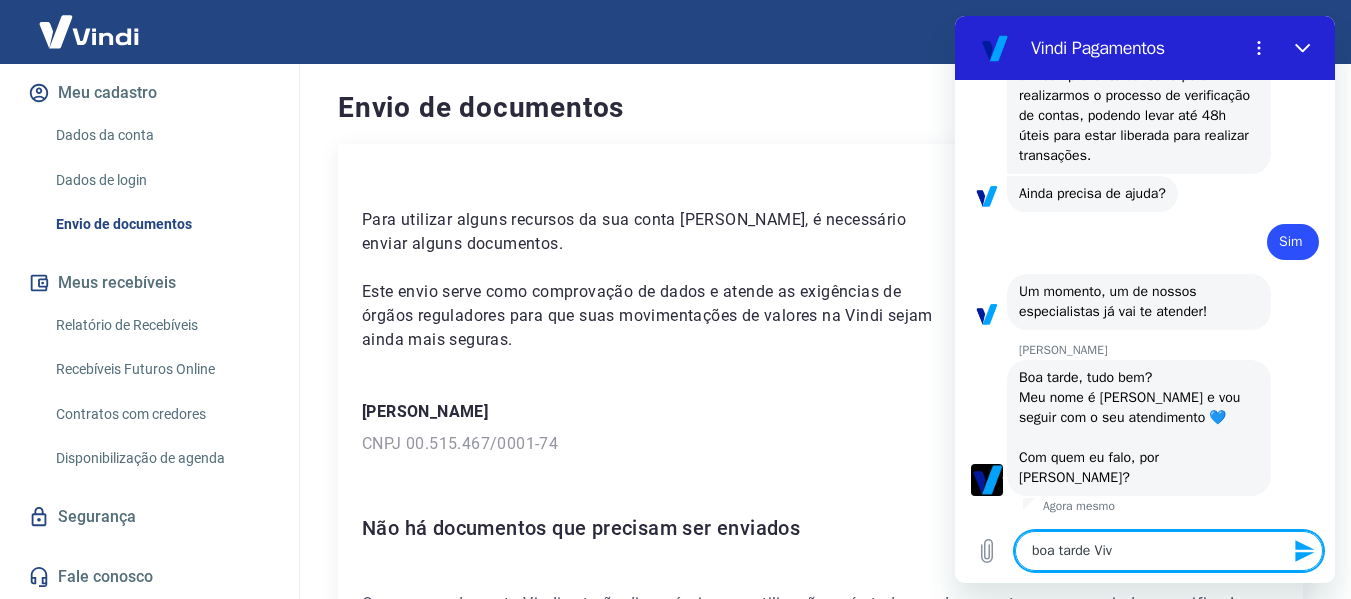 type on "boa tarde Vivi" 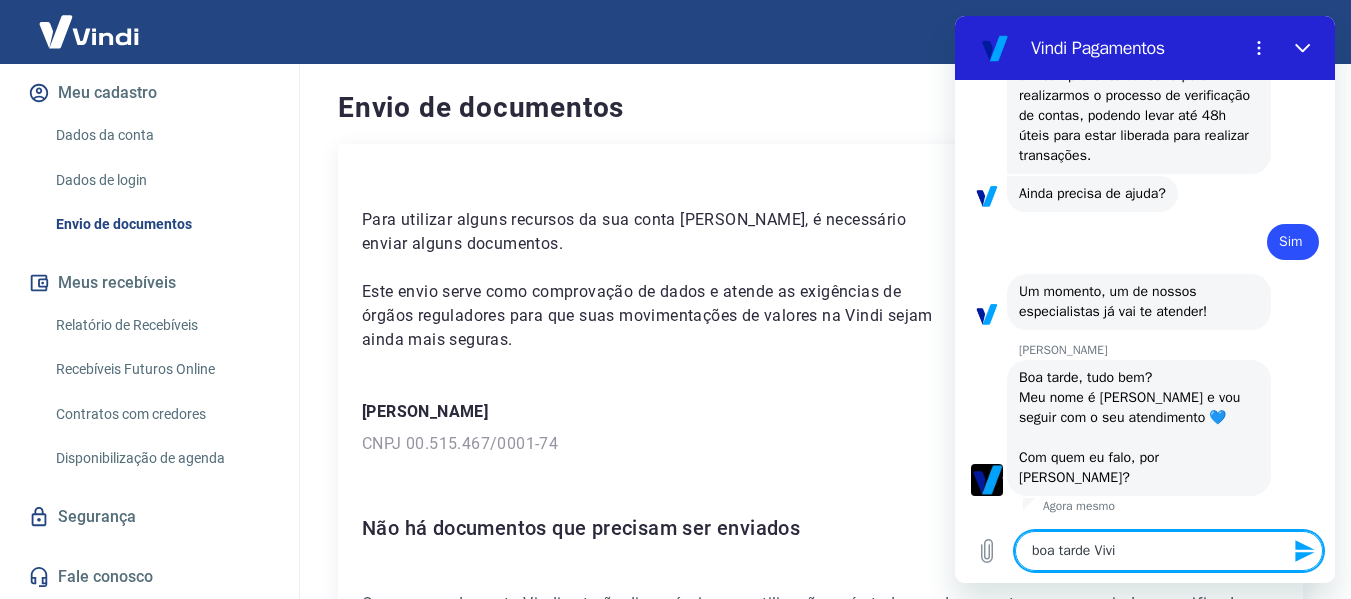 type on "boa tarde Vivia" 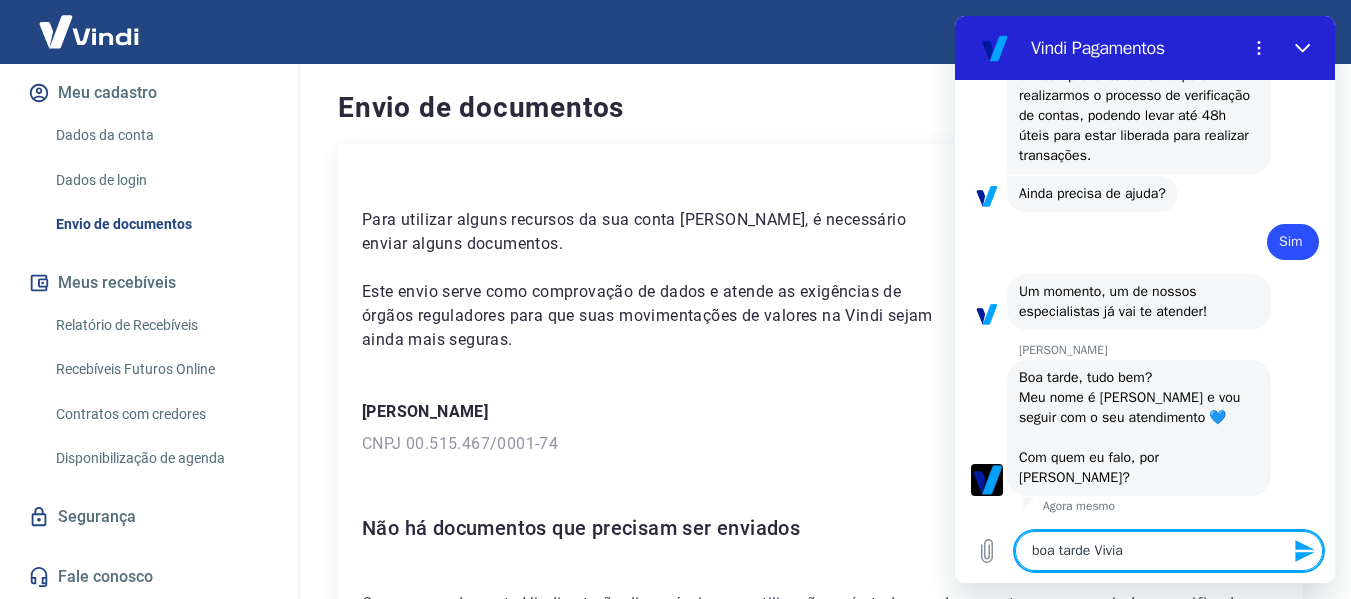 type on "boa tarde Vivian" 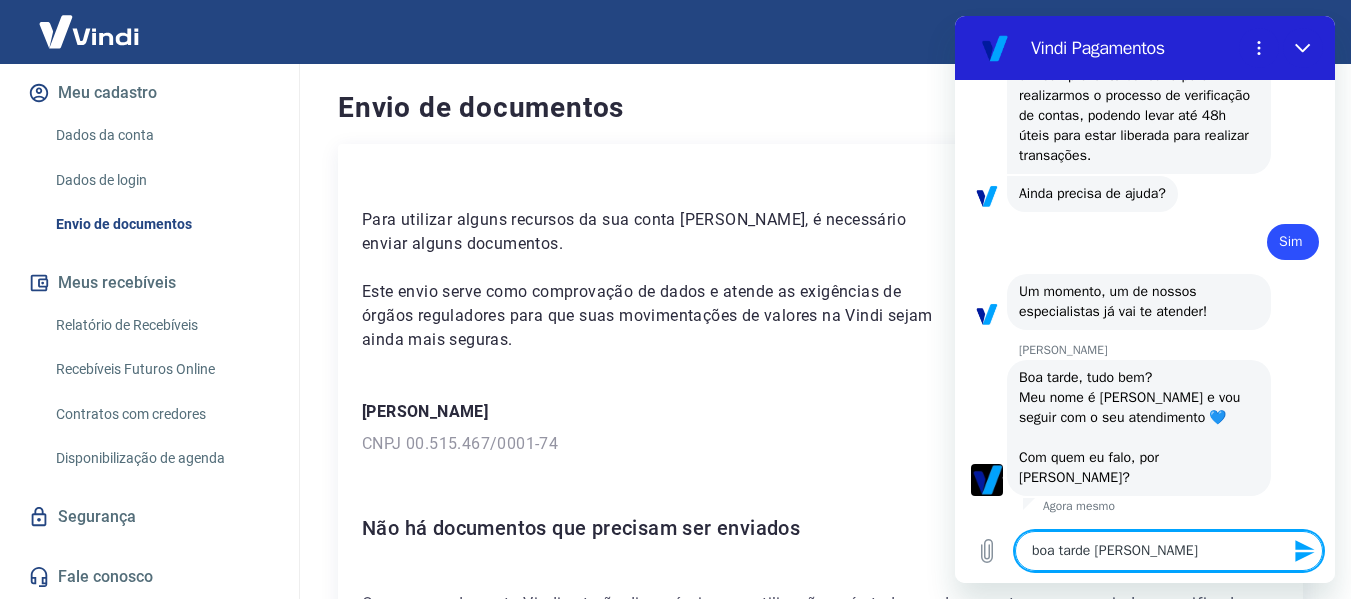 type on "boa tarde Viviane" 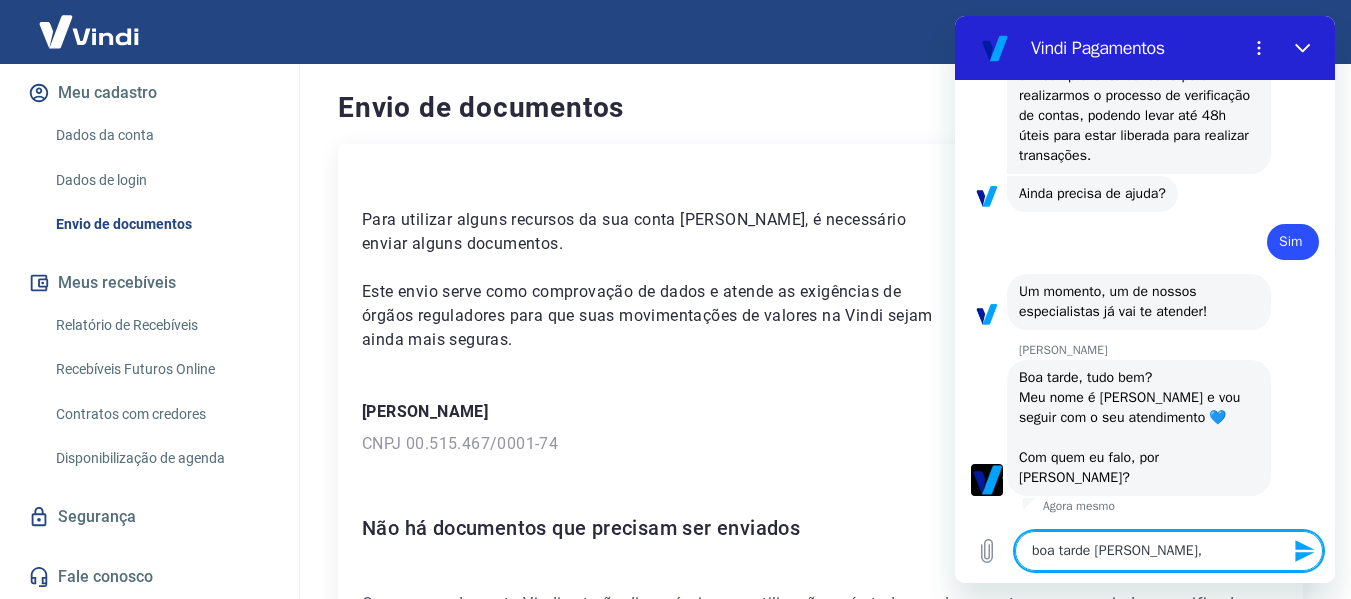 type on "boa tarde Viviane," 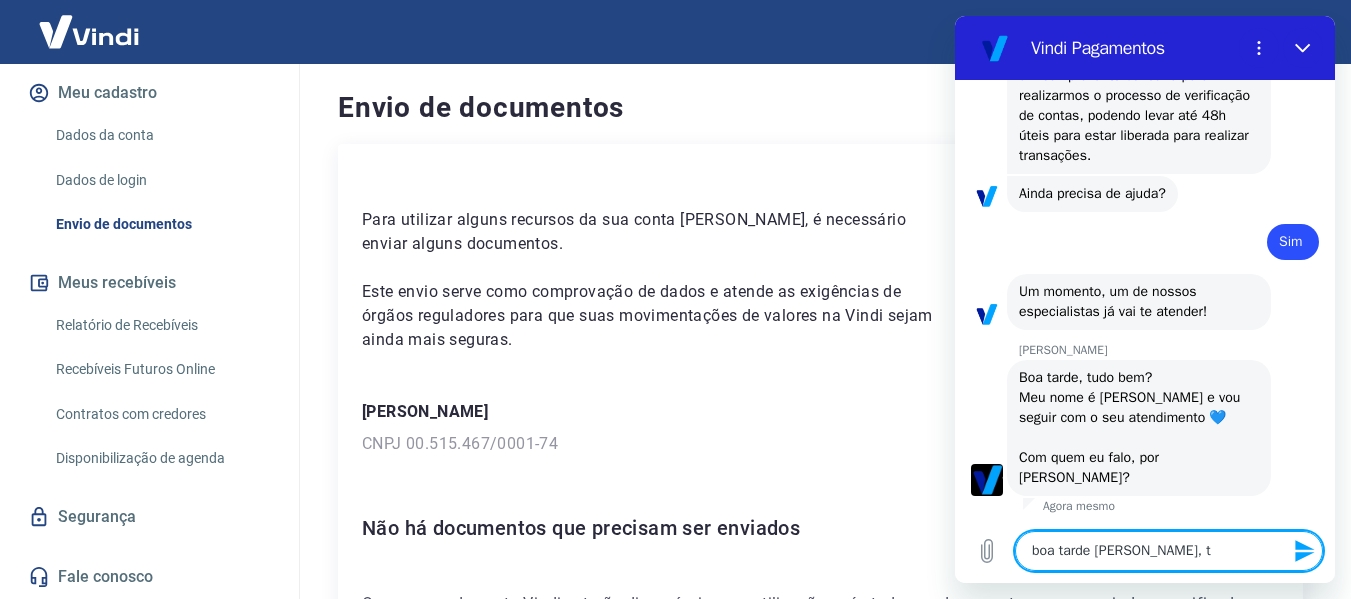 type on "boa tarde Viviane, tu" 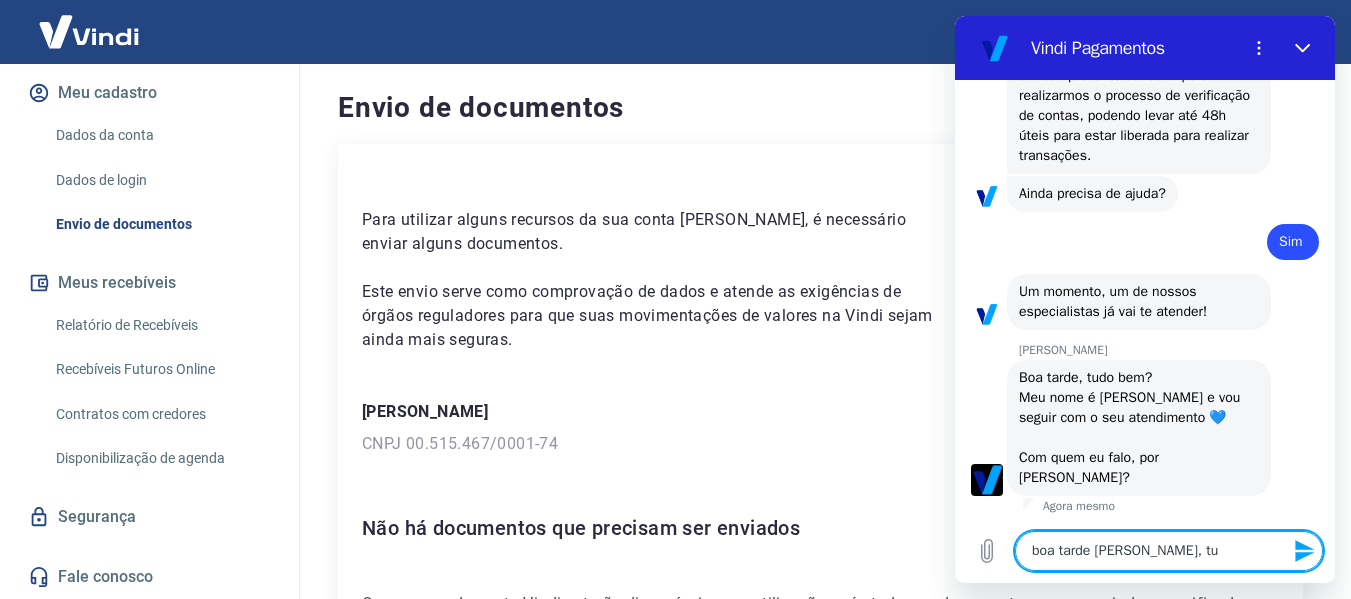 type on "boa tarde Viviane, tud" 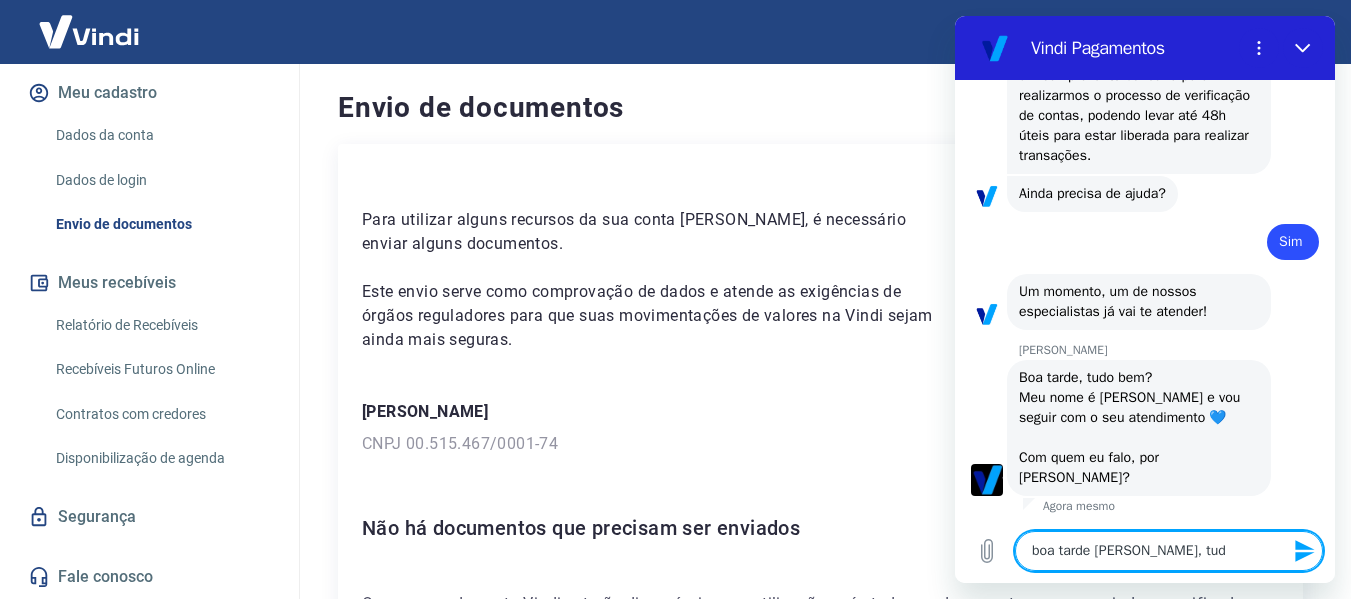type on "boa tarde Viviane, tudo" 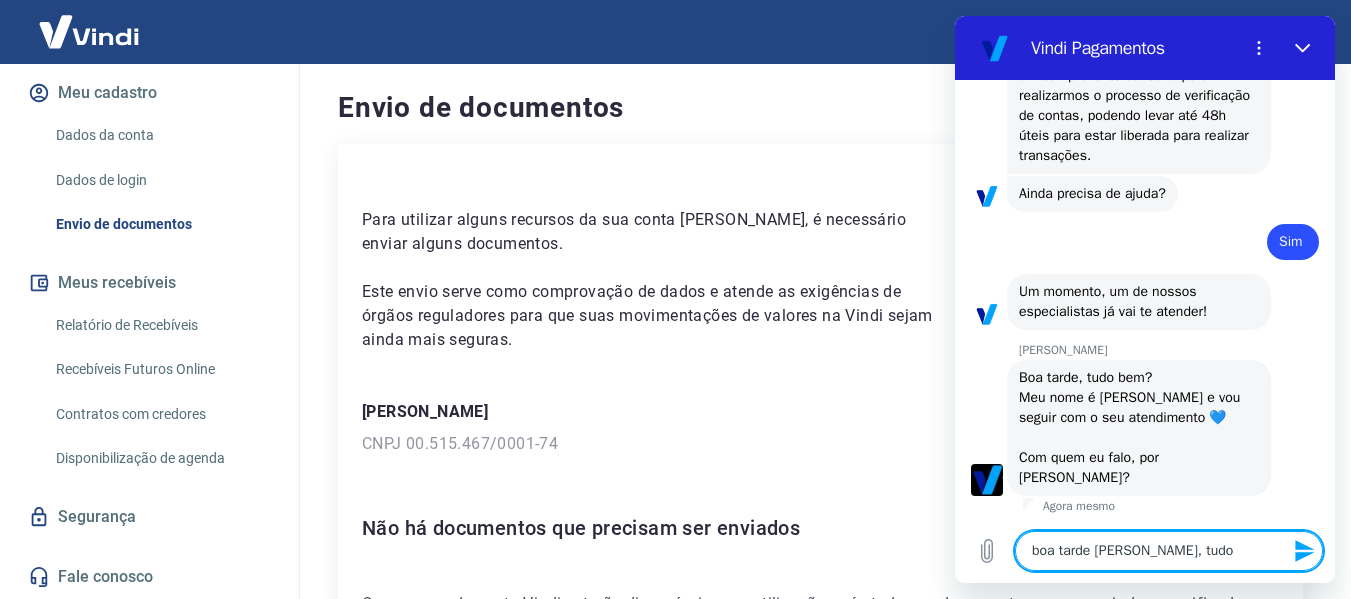 type on "x" 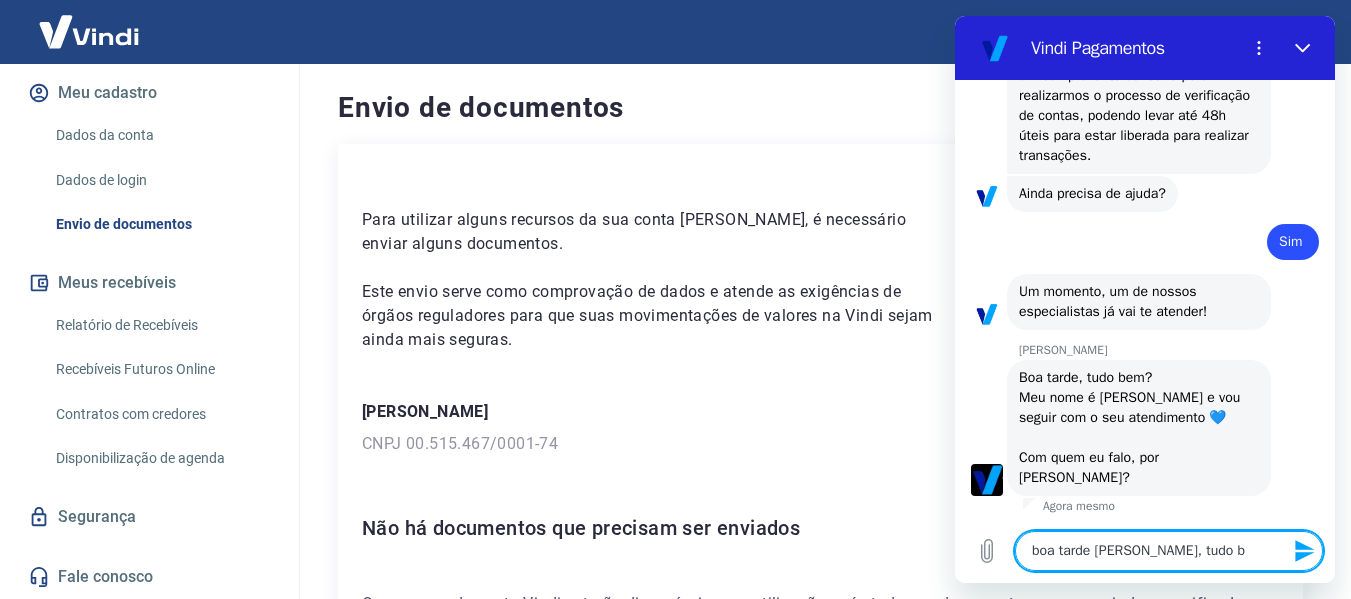 type on "boa tarde Viviane, tudo be" 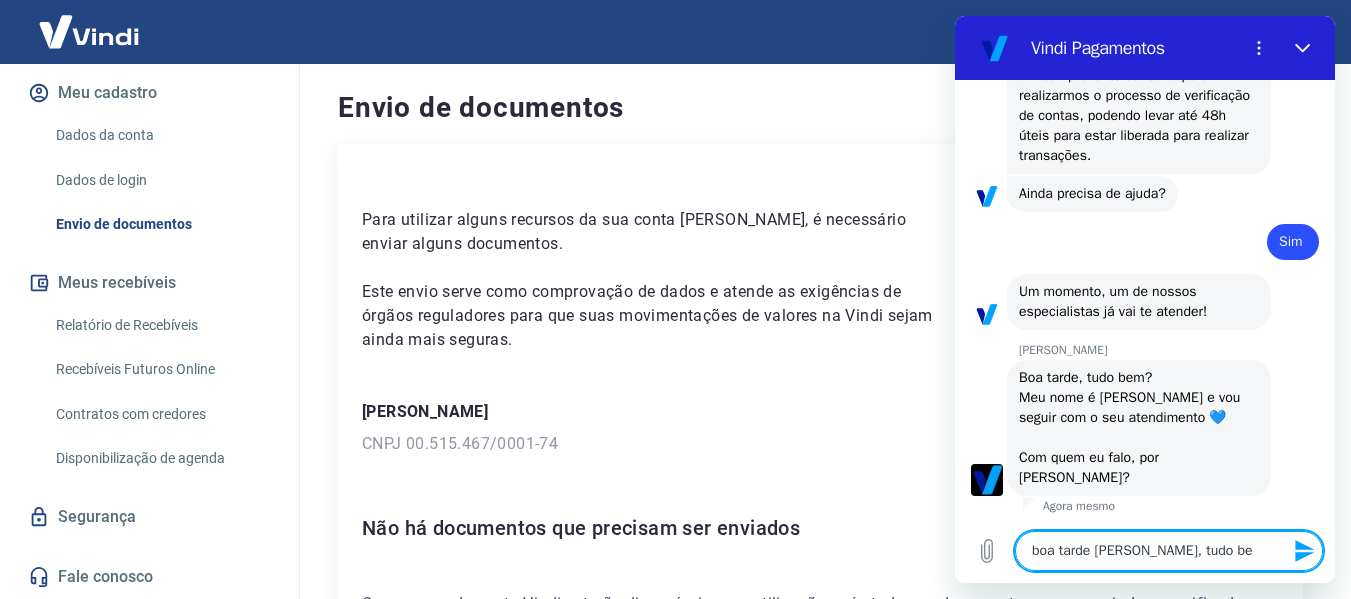 type on "boa tarde Viviane, tudo bem" 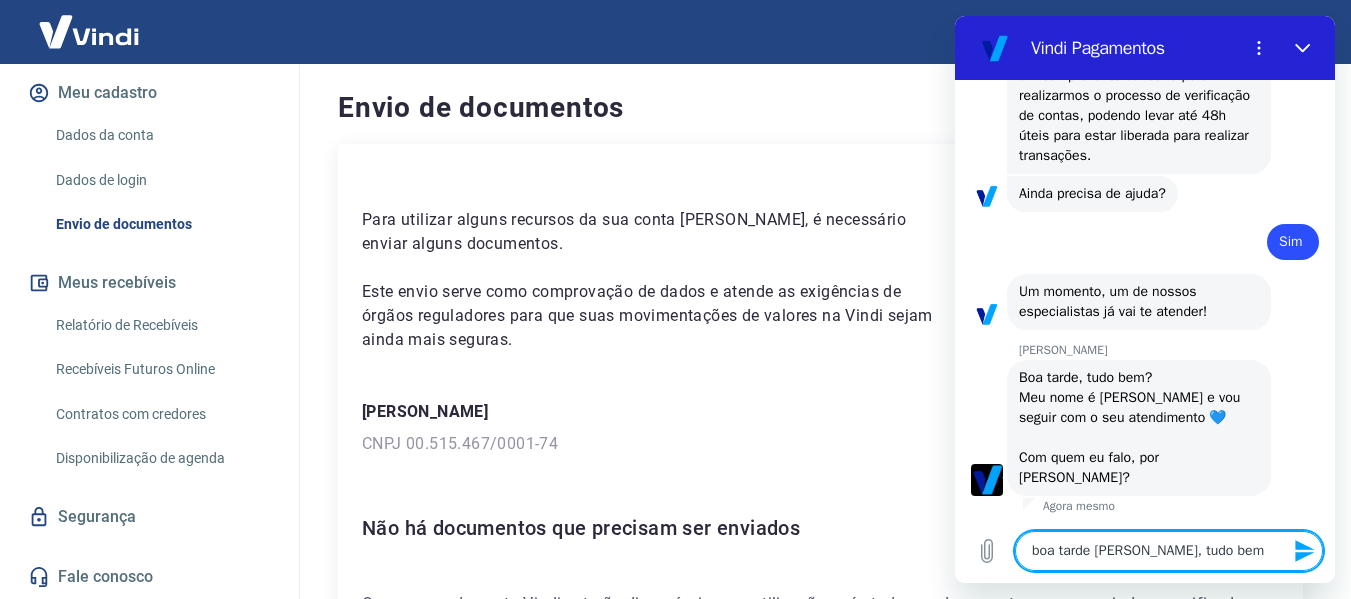type on "boa tarde Viviane, tudo bem" 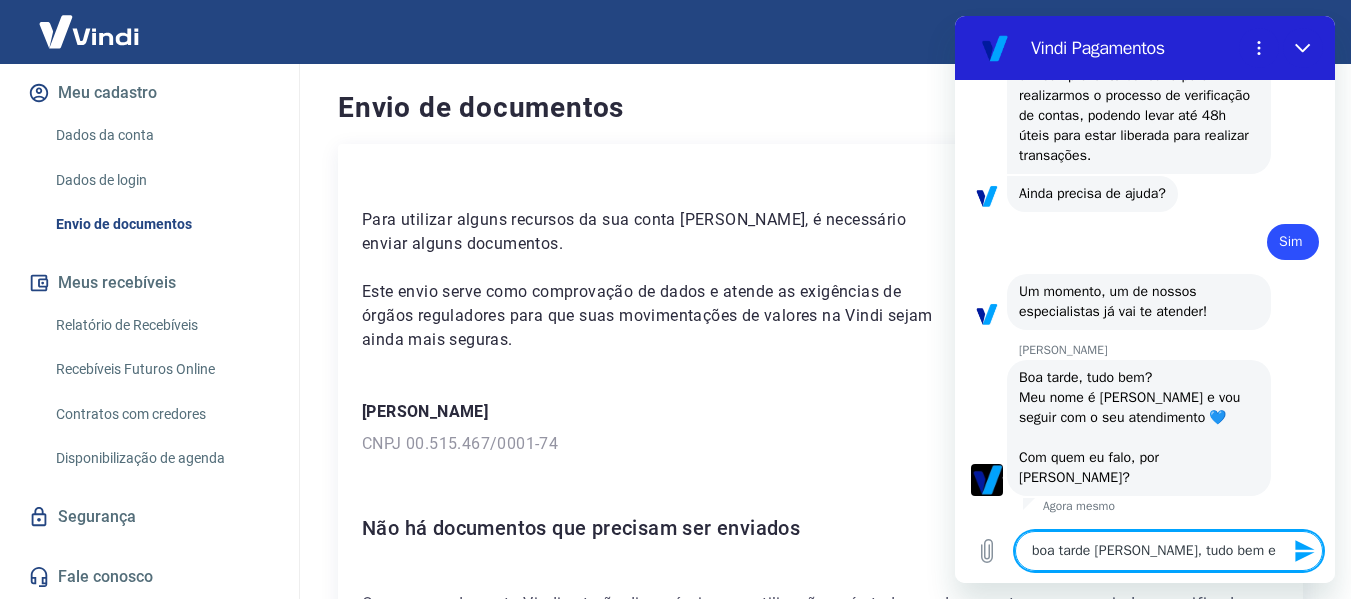 type on "x" 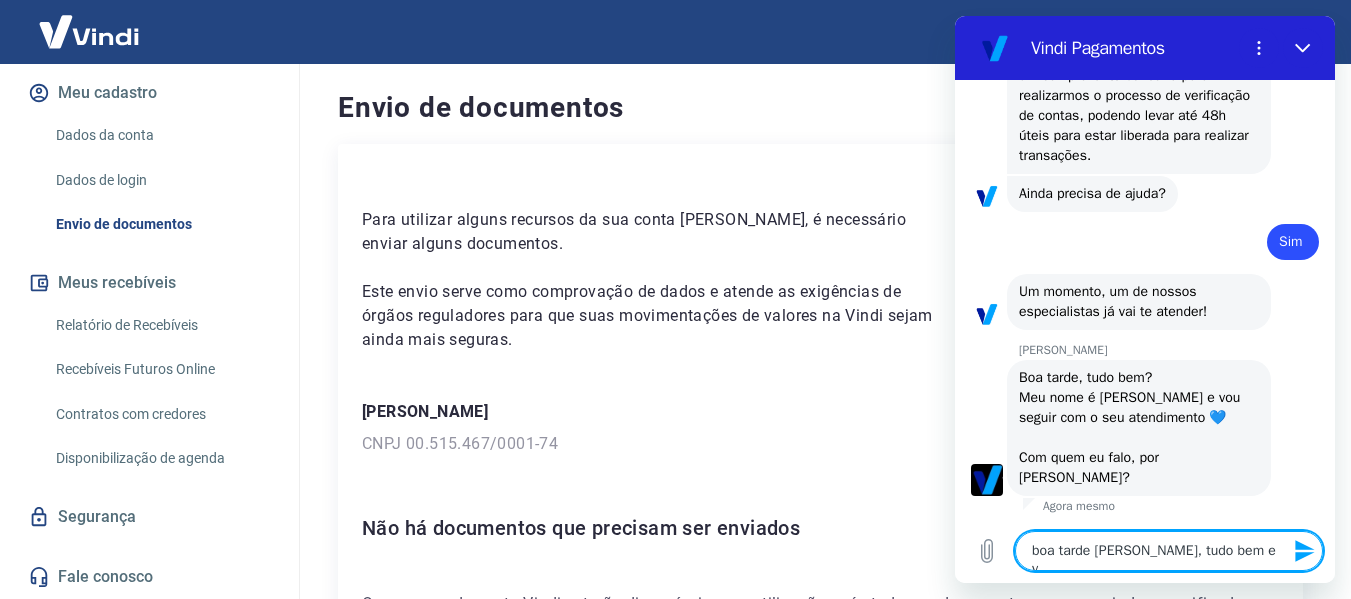 type on "boa tarde Viviane, tudo bem e vc" 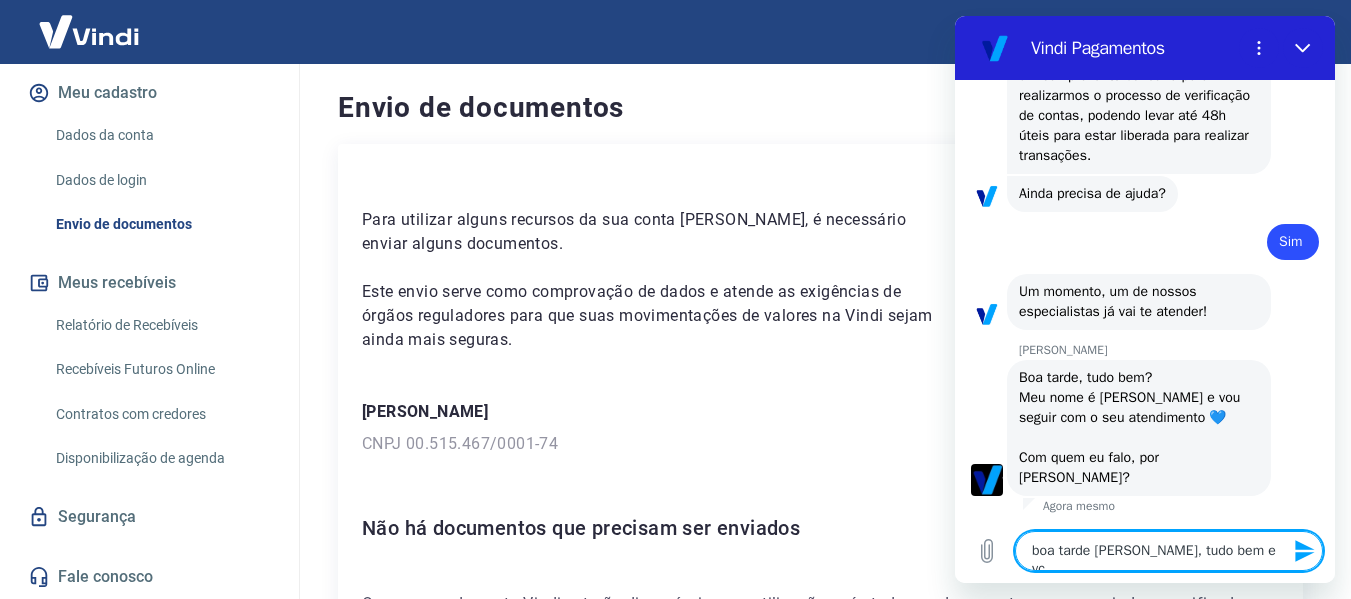 type on "boa tarde Viviane, tudo bem e vc?" 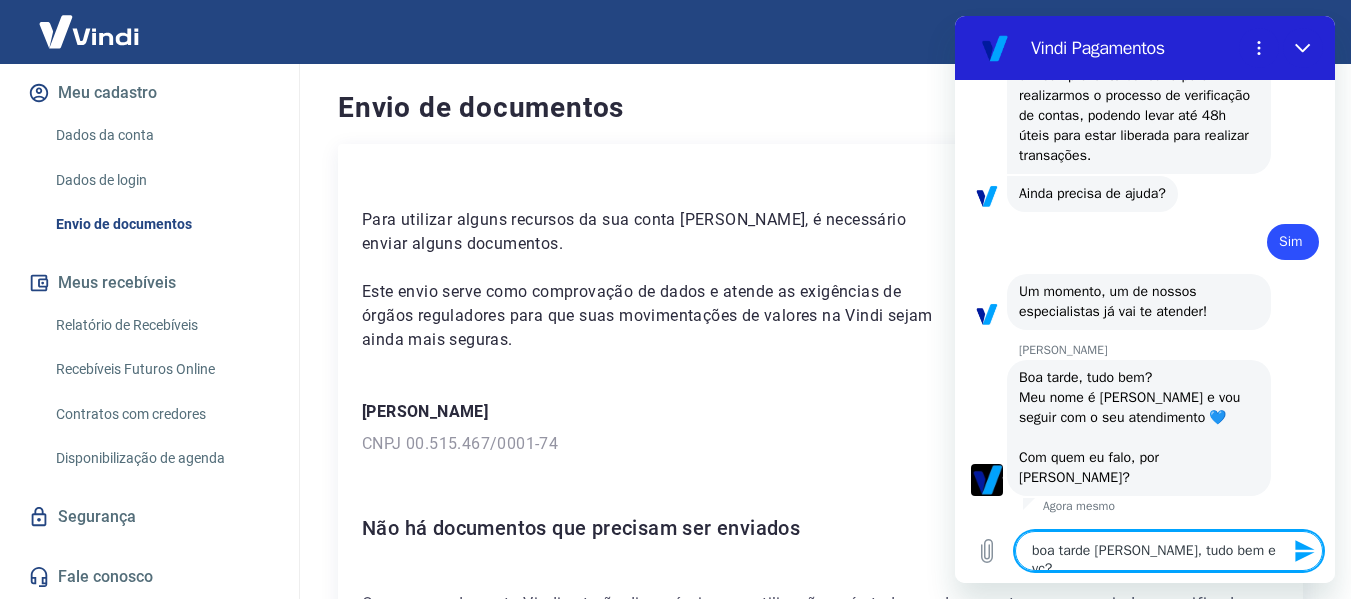 type 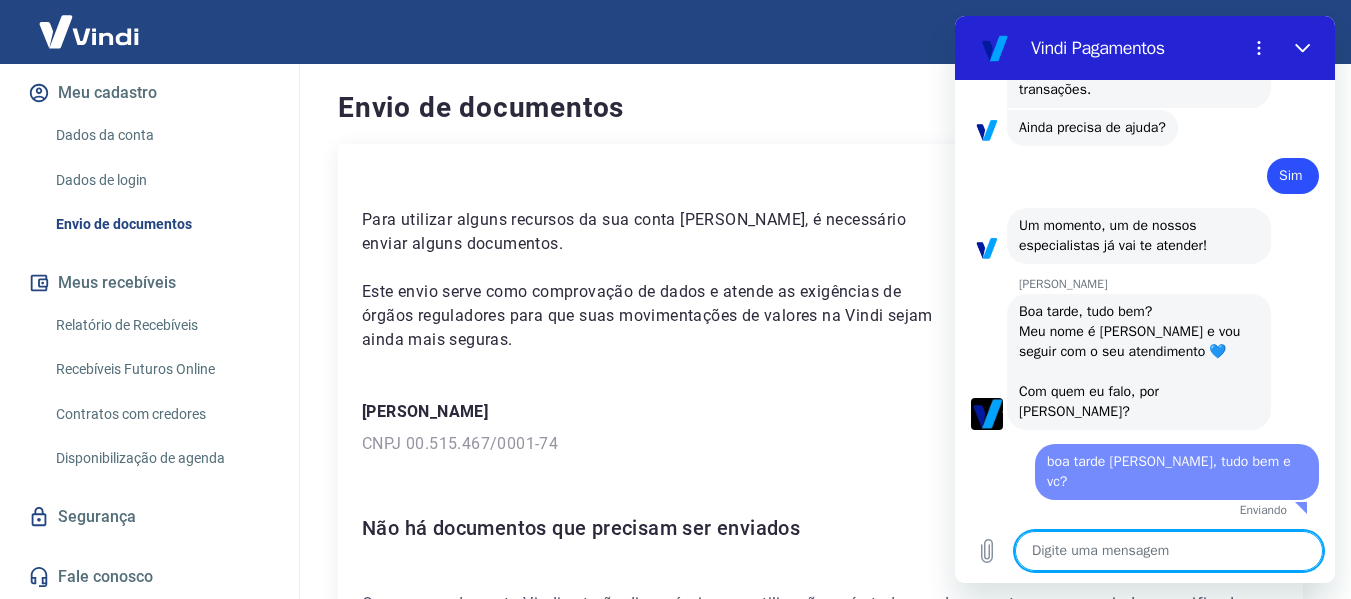 type on "x" 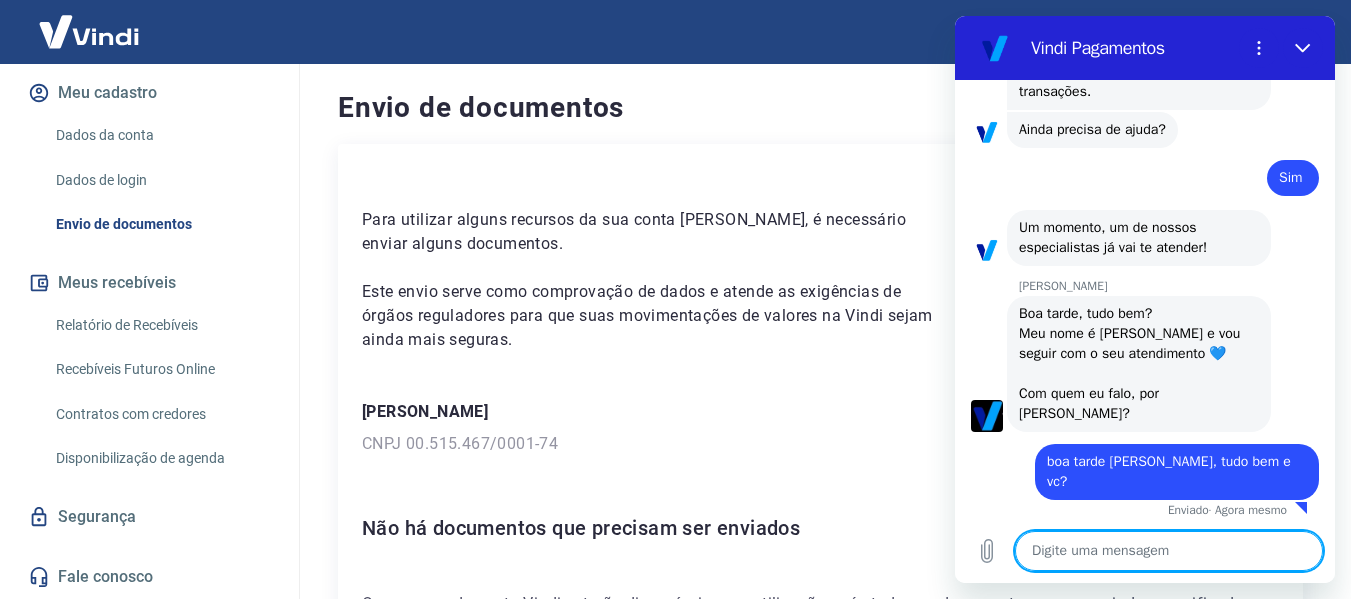 scroll, scrollTop: 2506, scrollLeft: 0, axis: vertical 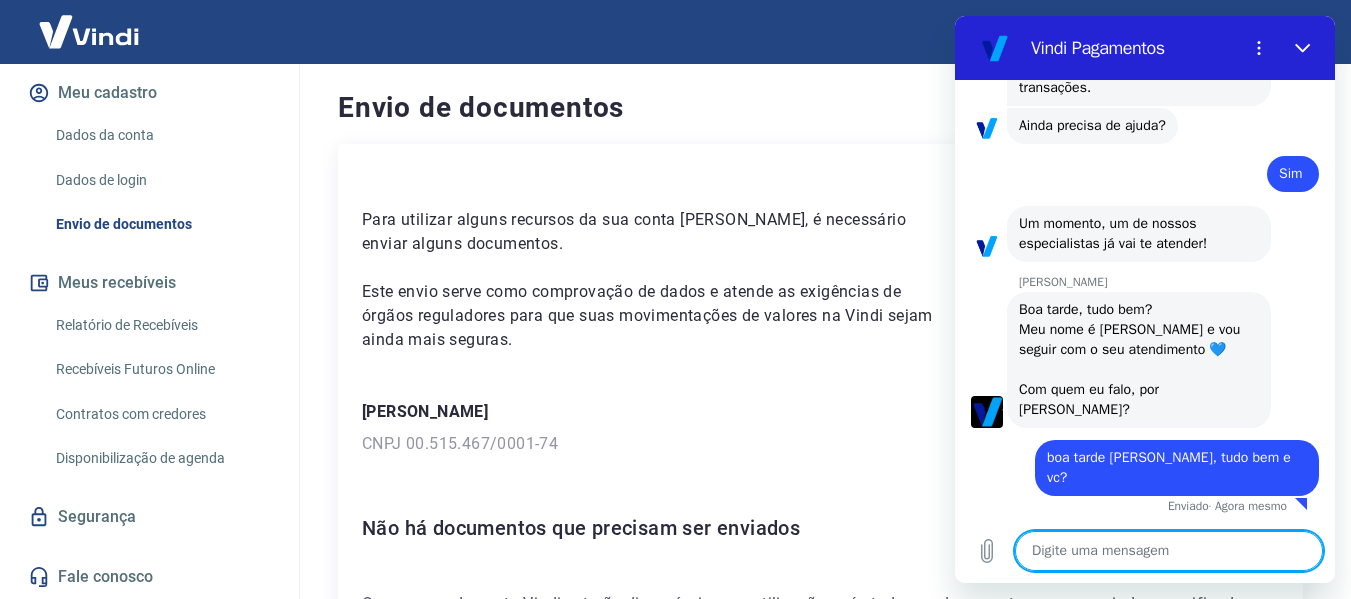 type on "e" 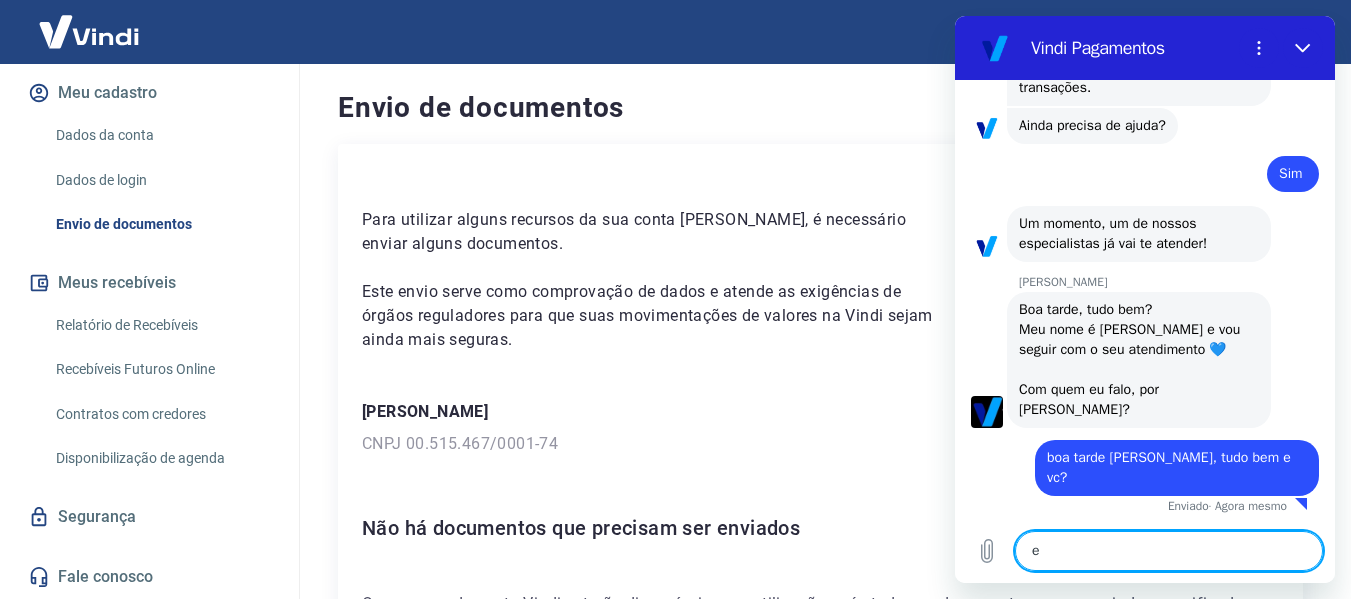 type on "eu" 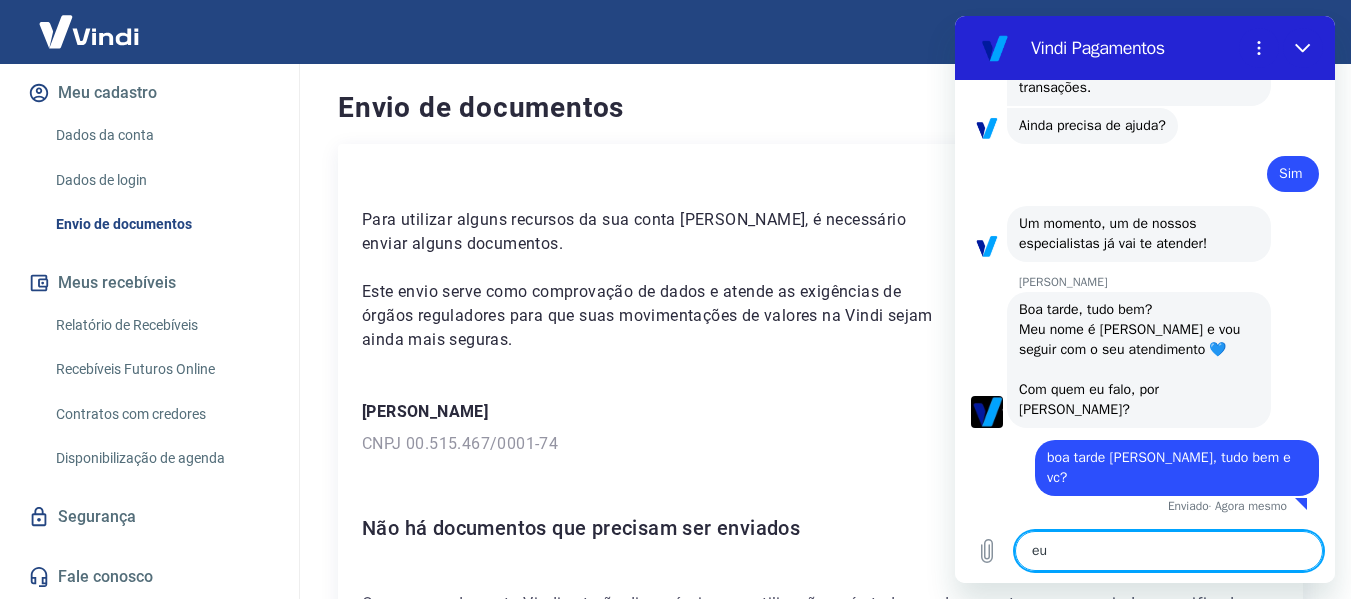 type on "eu" 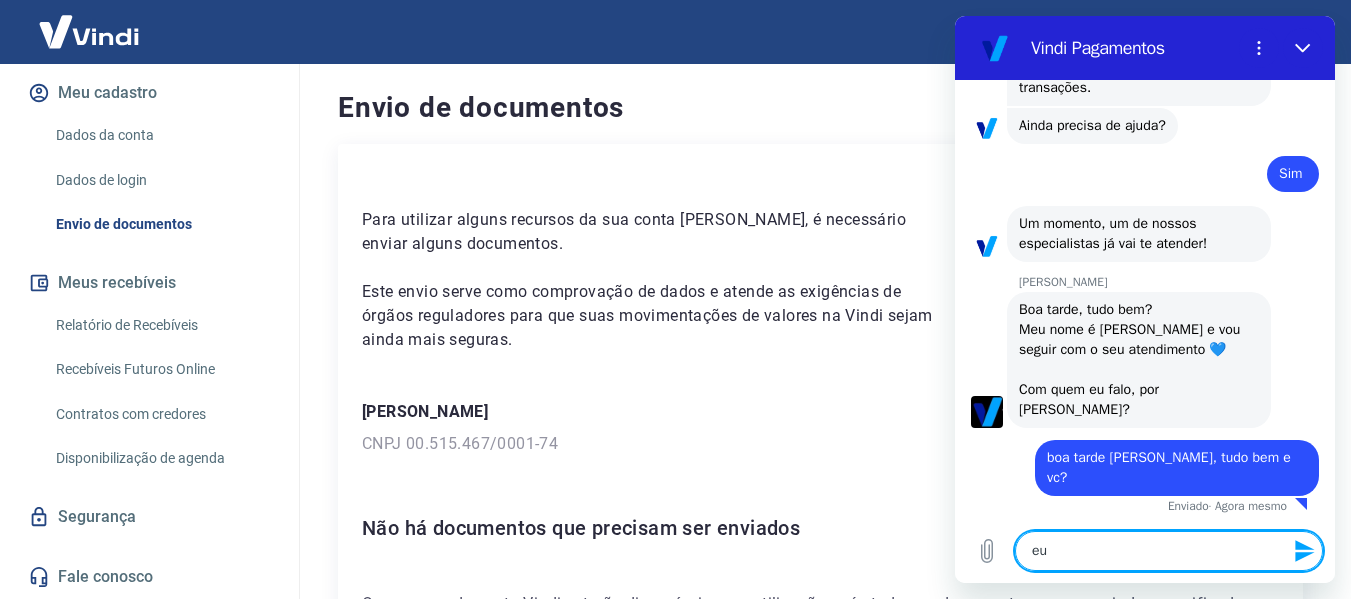 type on "eu s" 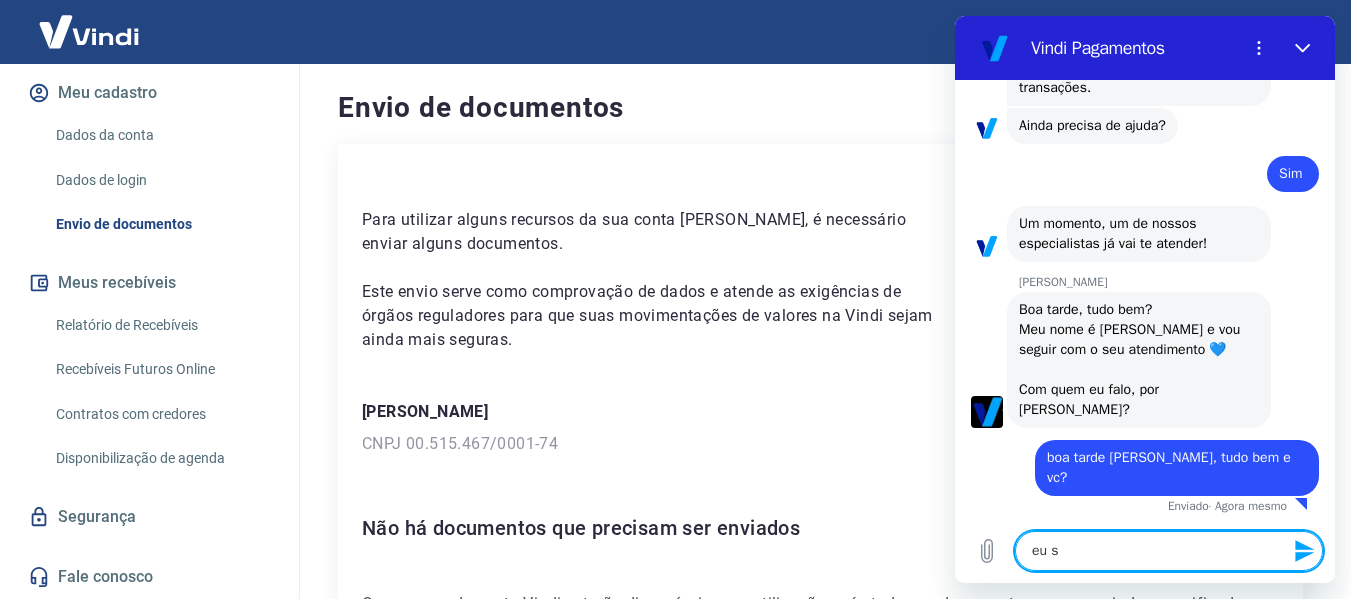 type on "eu so" 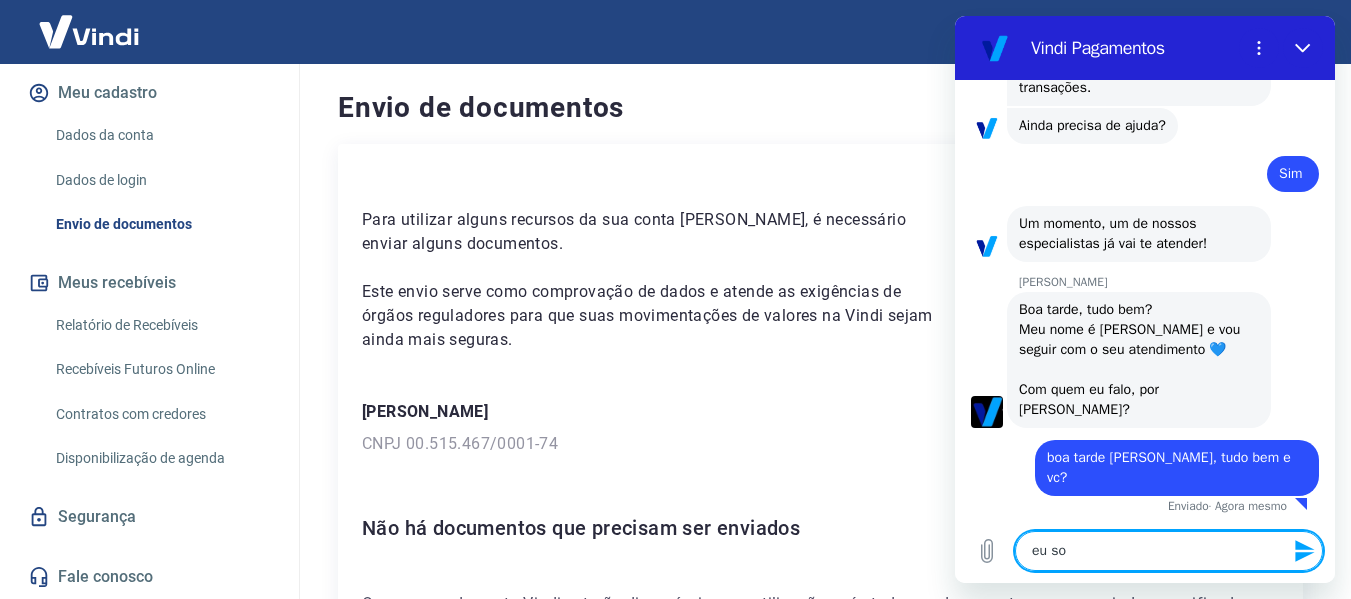 type on "eu sou" 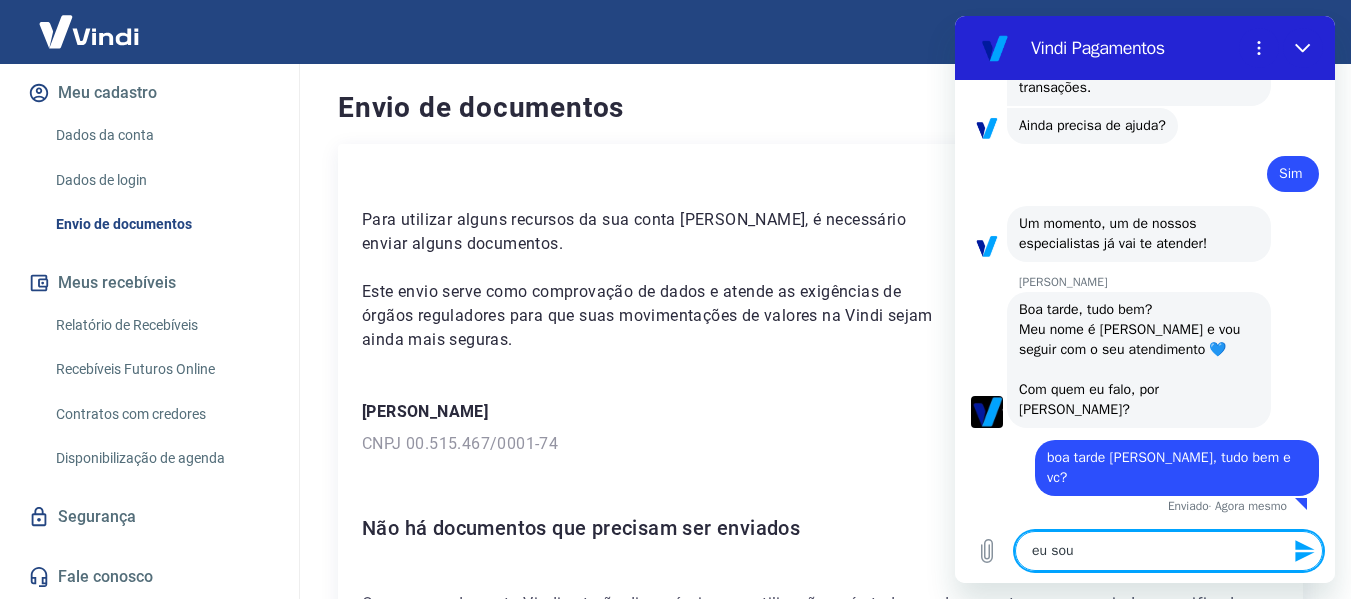 type on "eu sou" 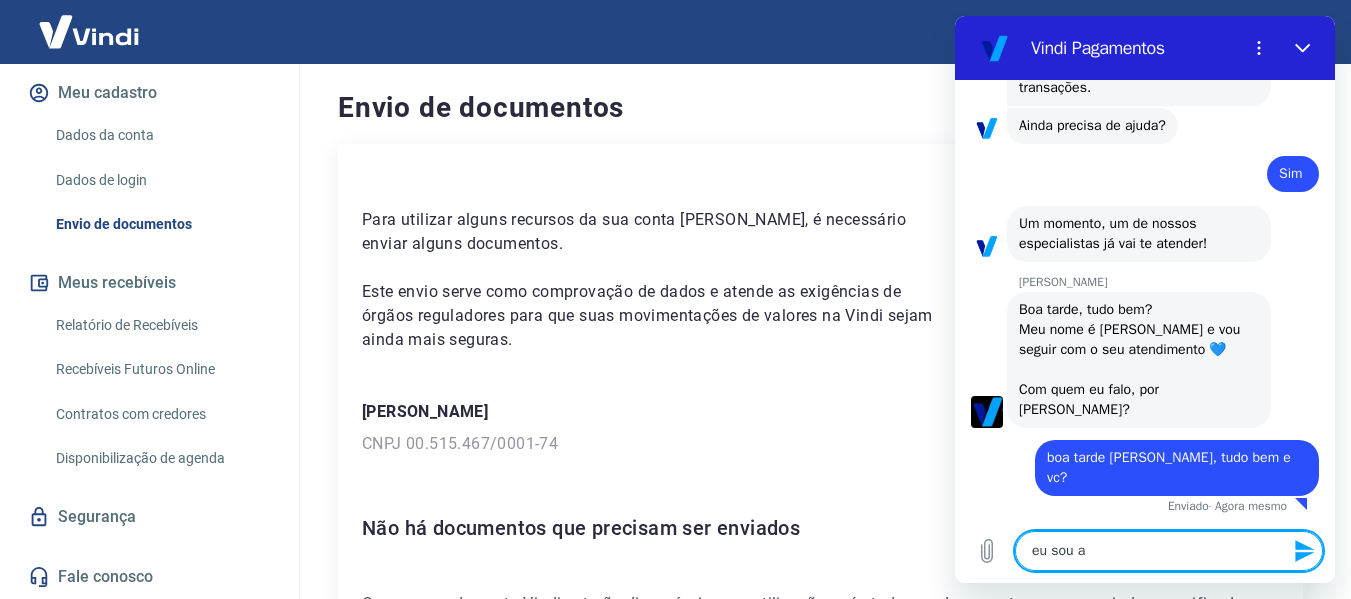 type on "eu sou a" 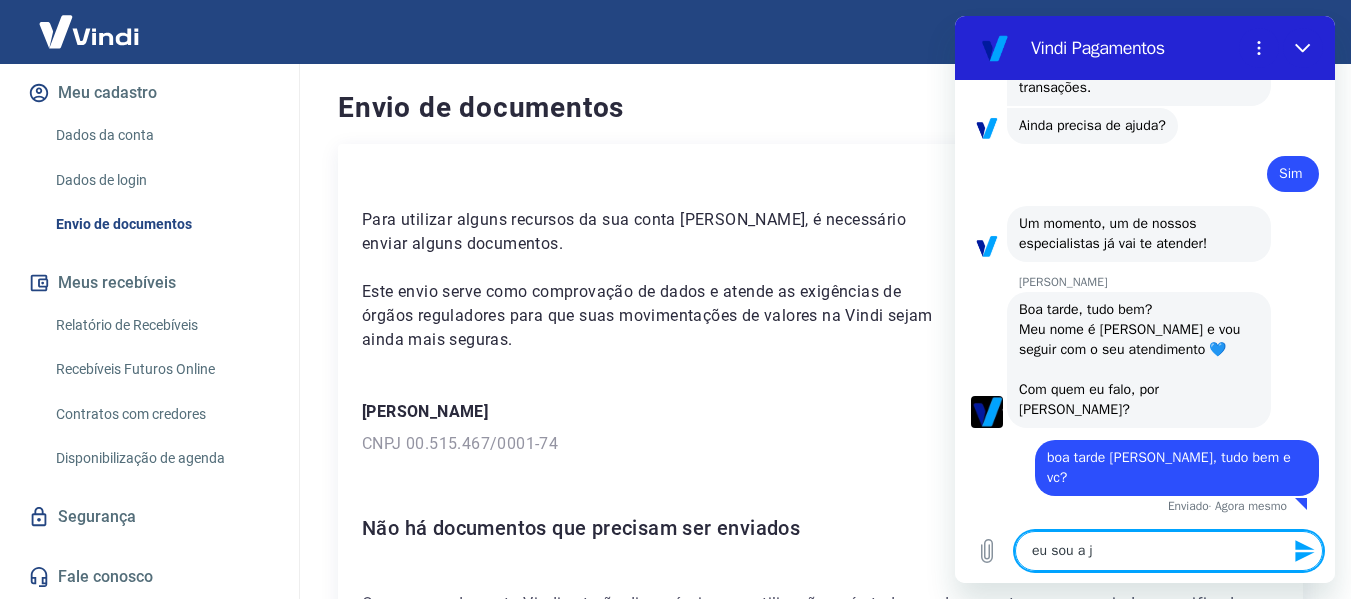 type on "eu sou a ja" 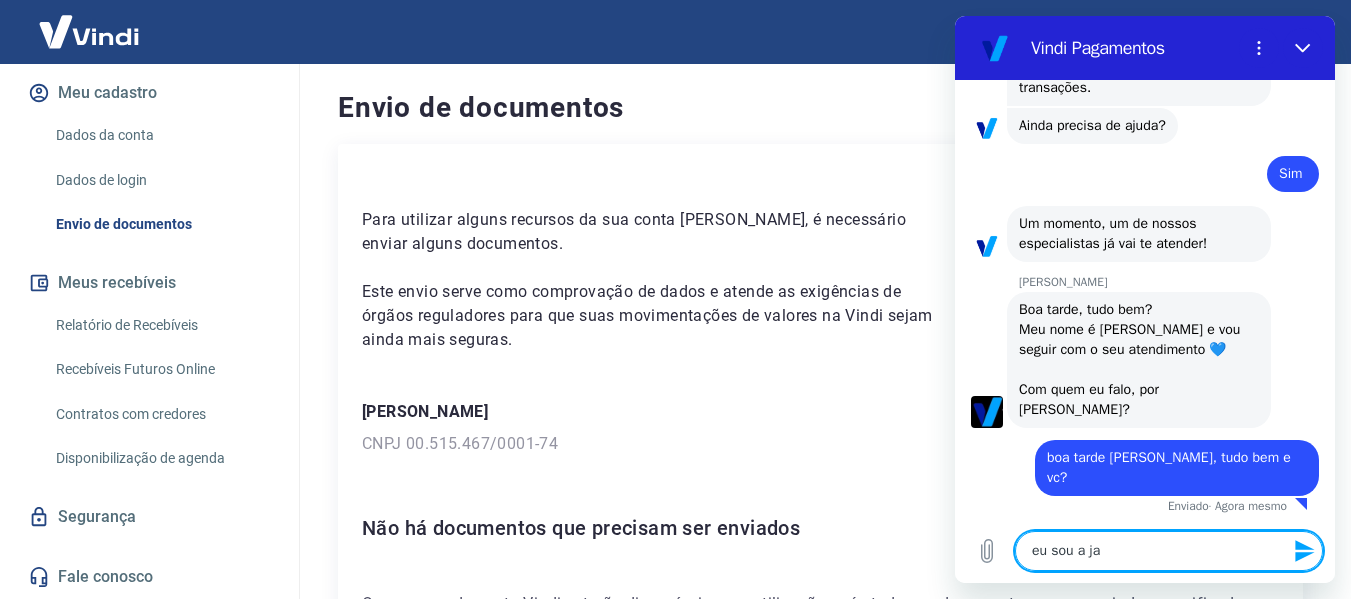 type on "eu sou a jaq" 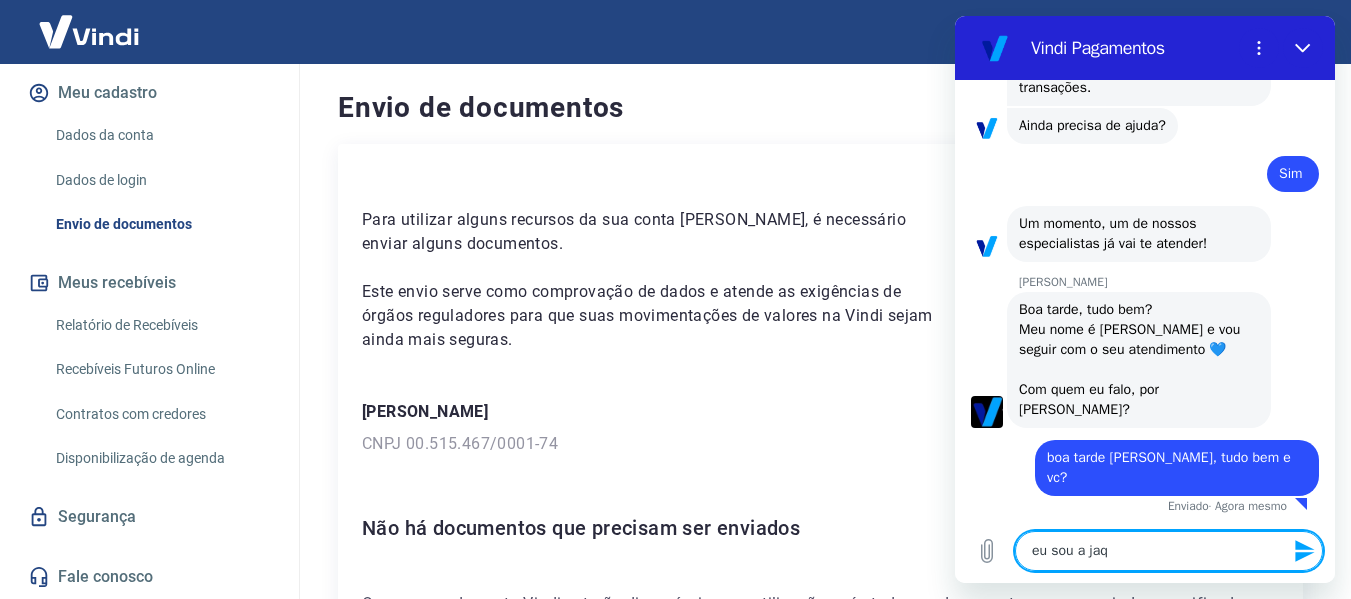 type on "eu sou a jaqu" 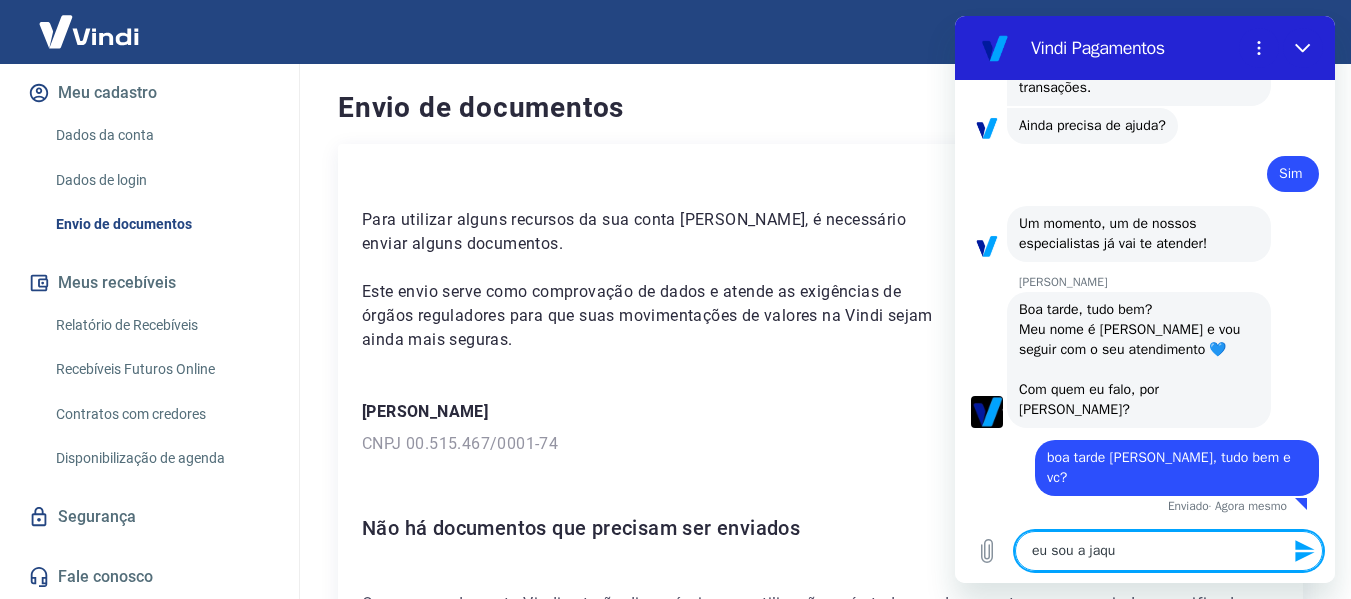 type on "eu sou a jaque" 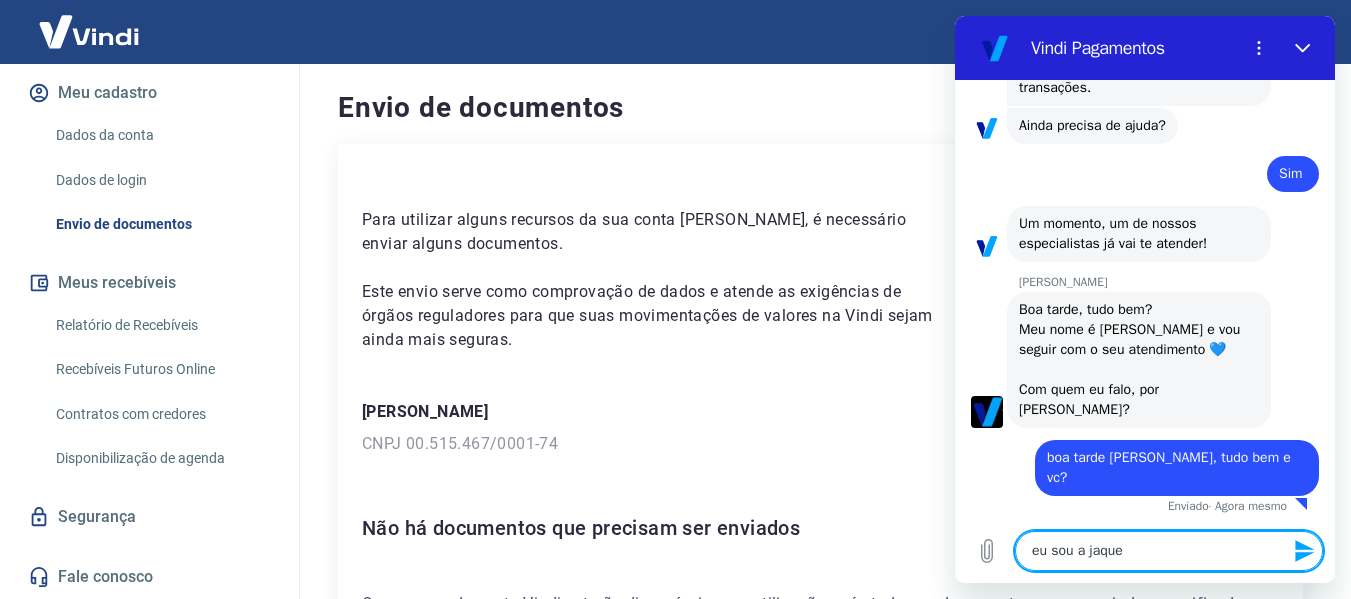 type on "eu sou a jaquel" 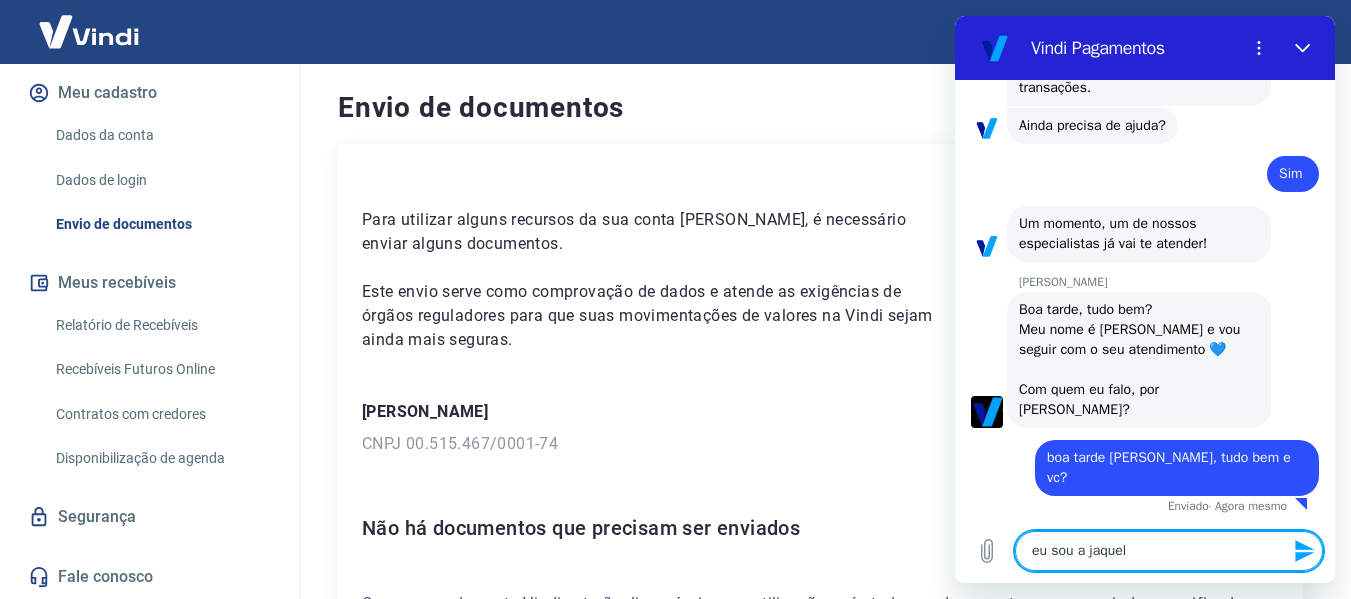 type on "eu sou a jaqueli" 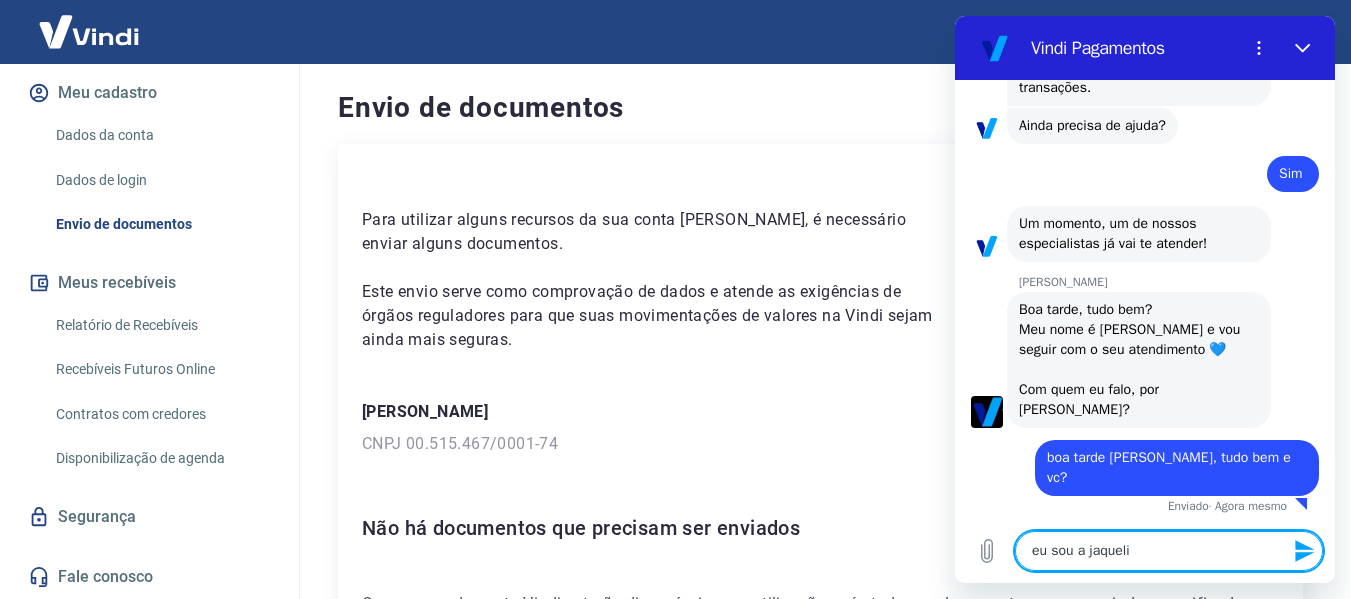 type on "eu sou a jaquelin" 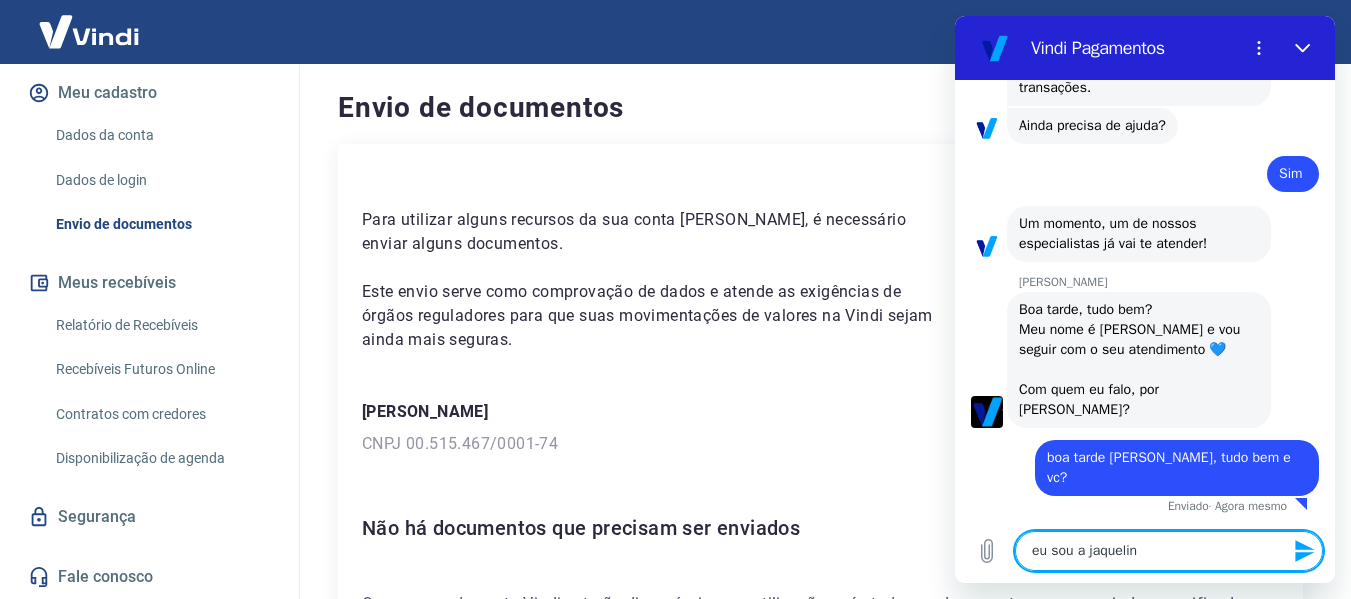 type on "eu sou a jaqueline" 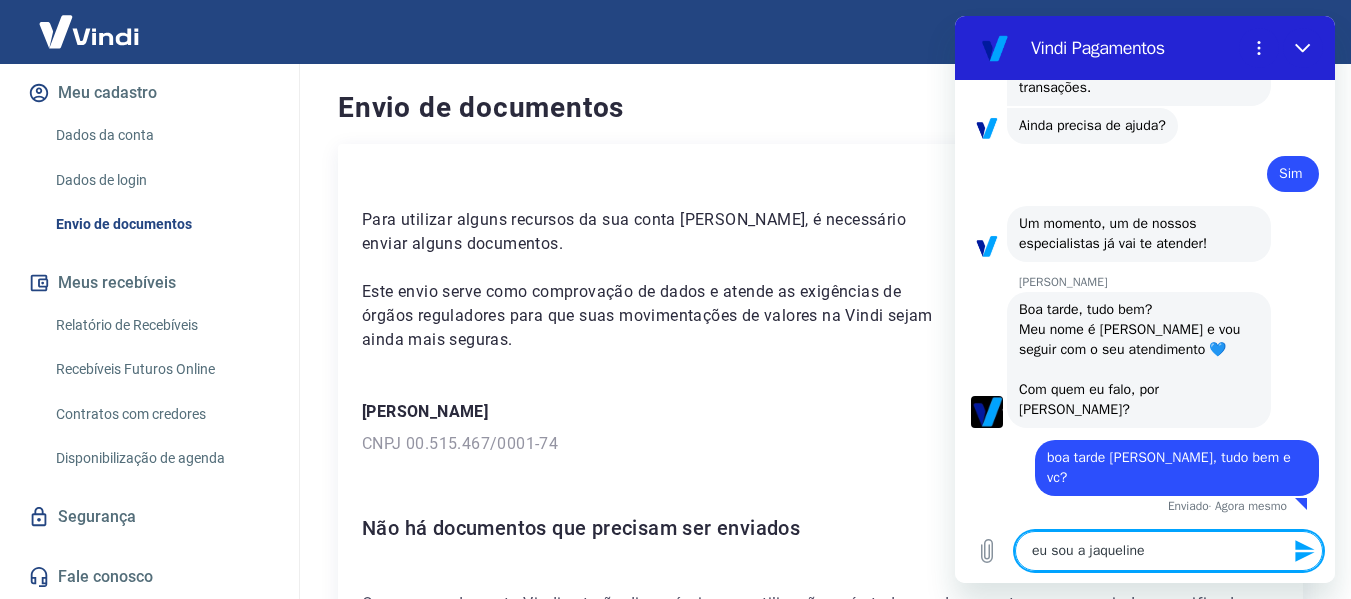 type 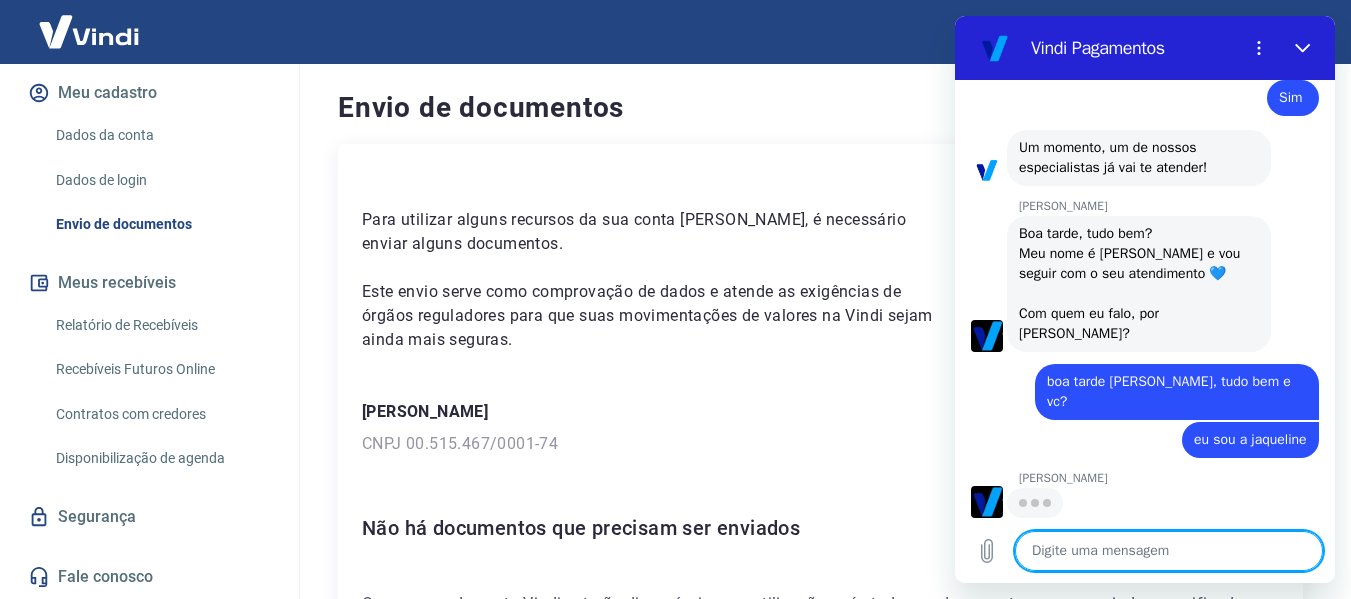 scroll, scrollTop: 2582, scrollLeft: 0, axis: vertical 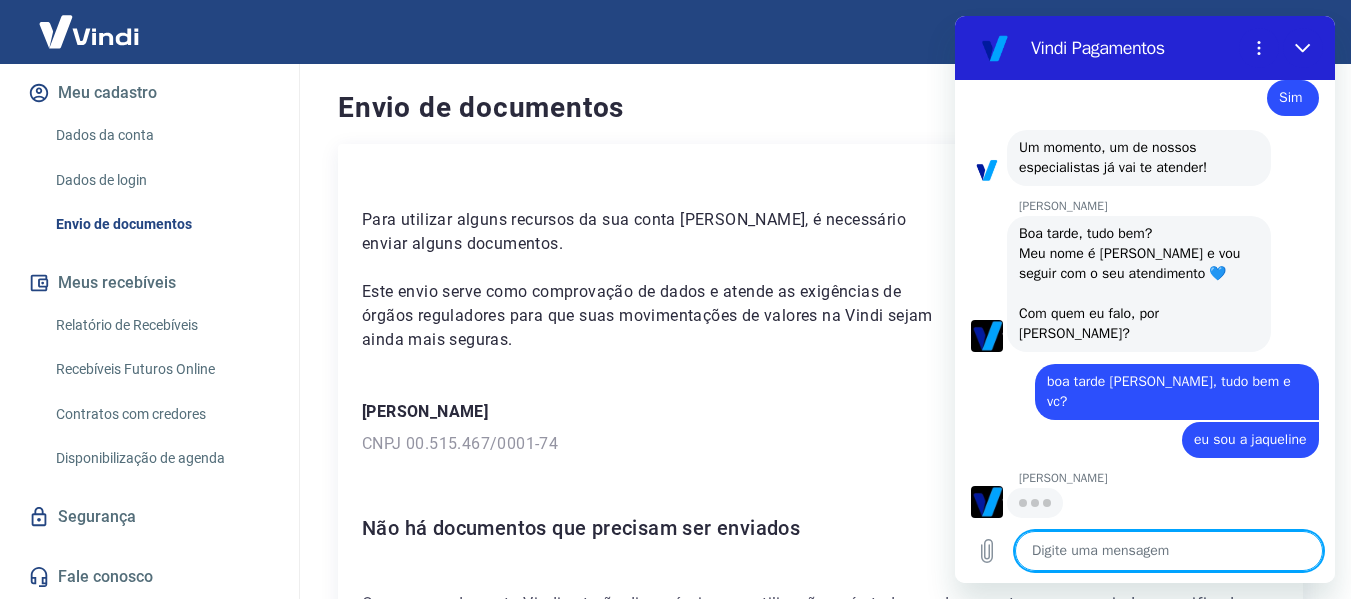 type on "x" 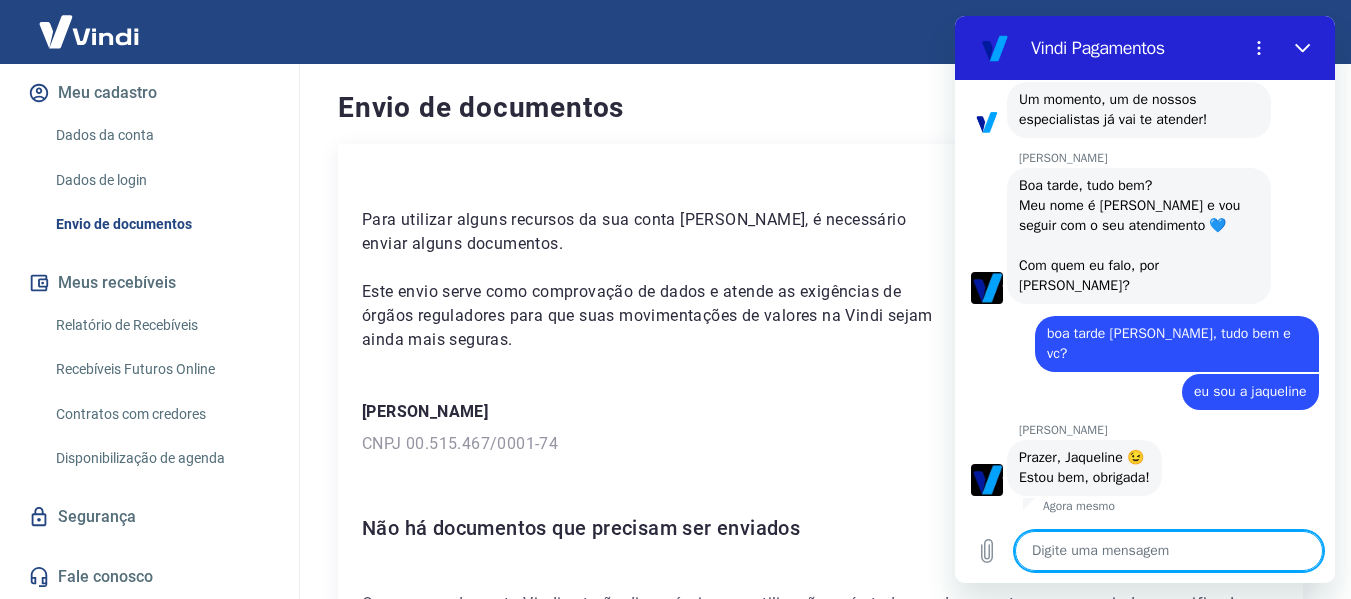 scroll, scrollTop: 2630, scrollLeft: 0, axis: vertical 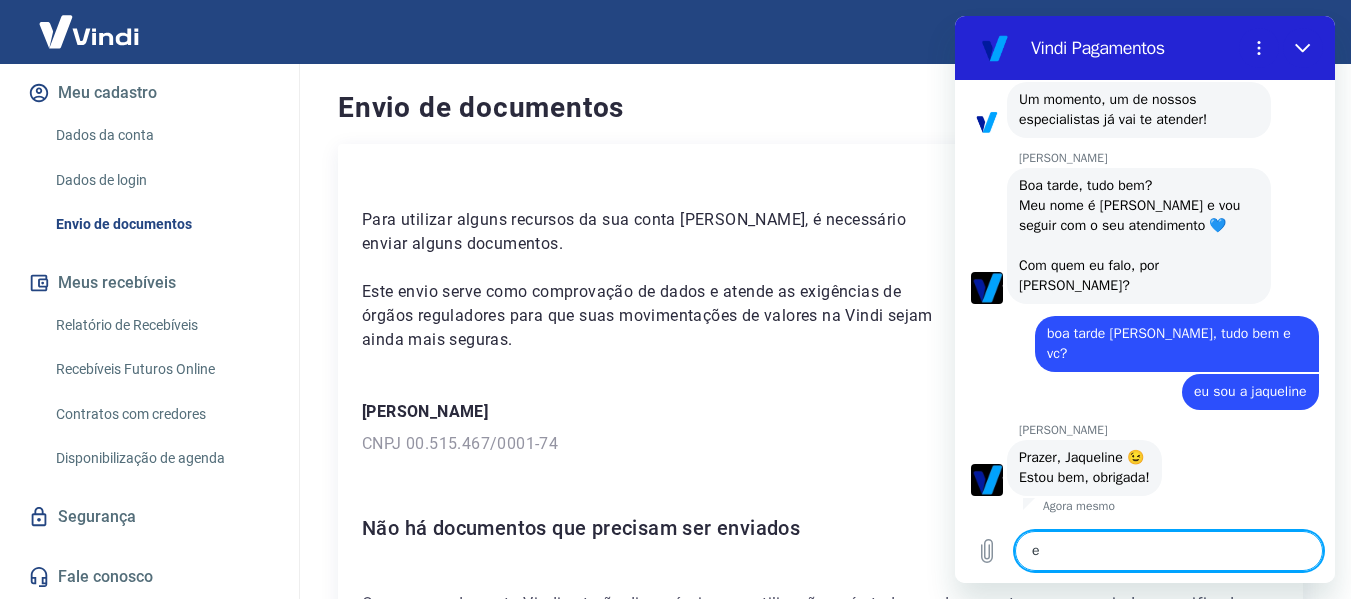 type on "eu" 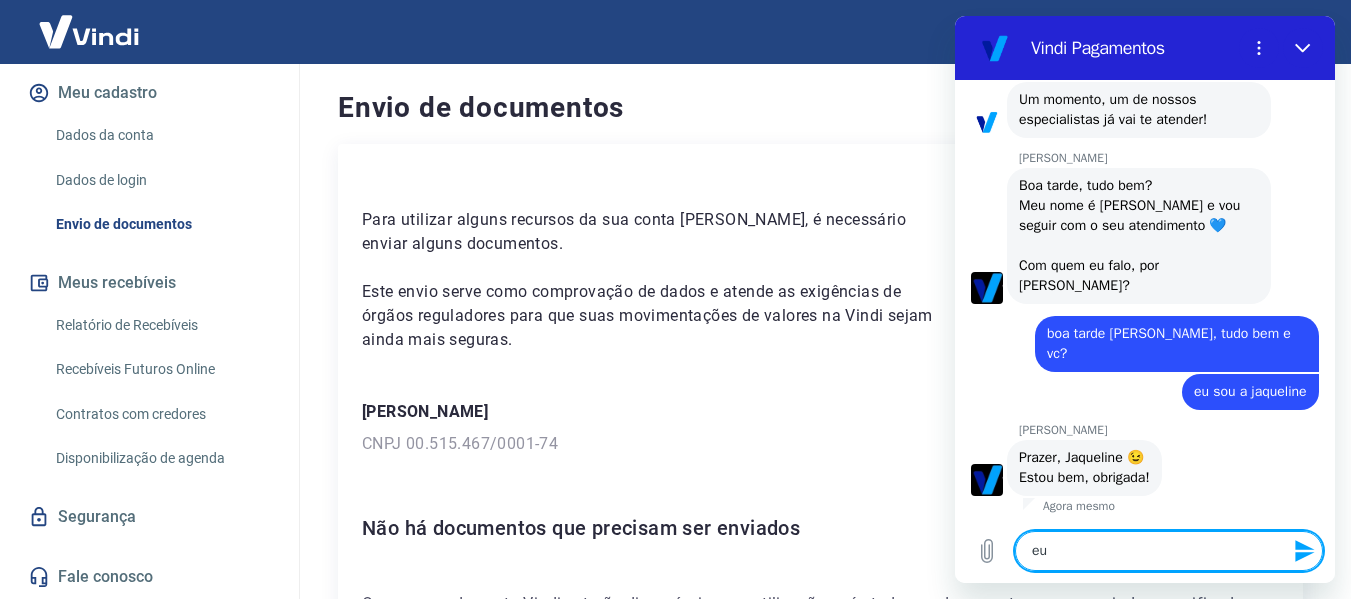 type on "eu" 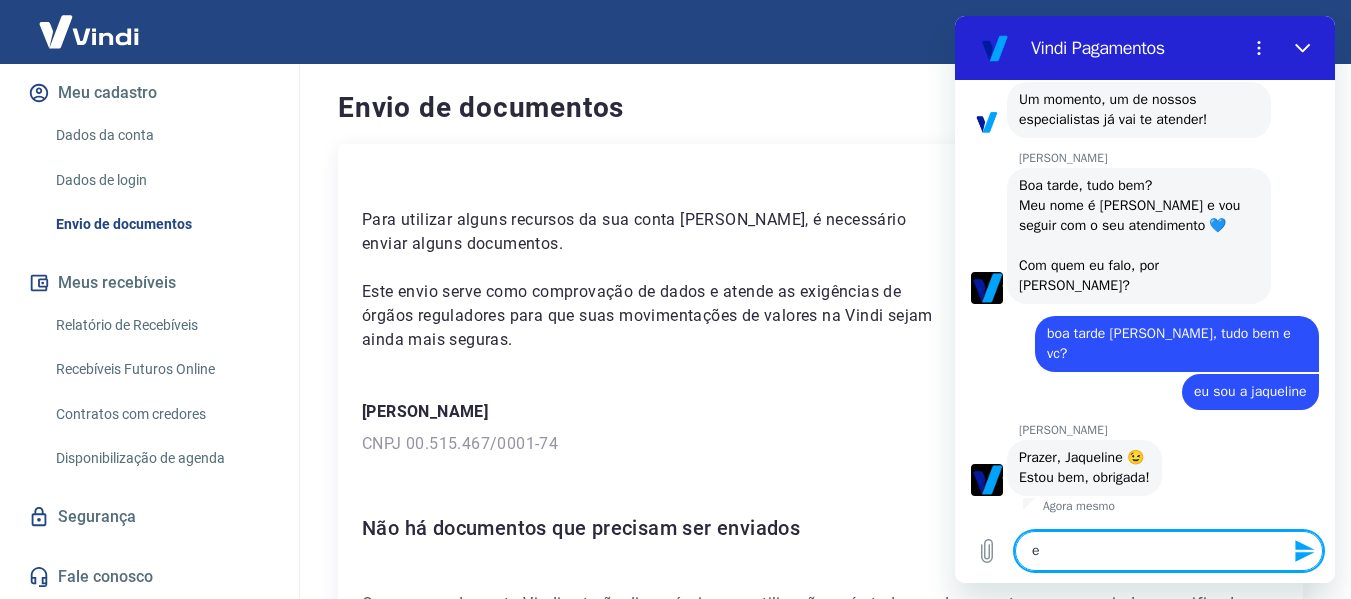 type 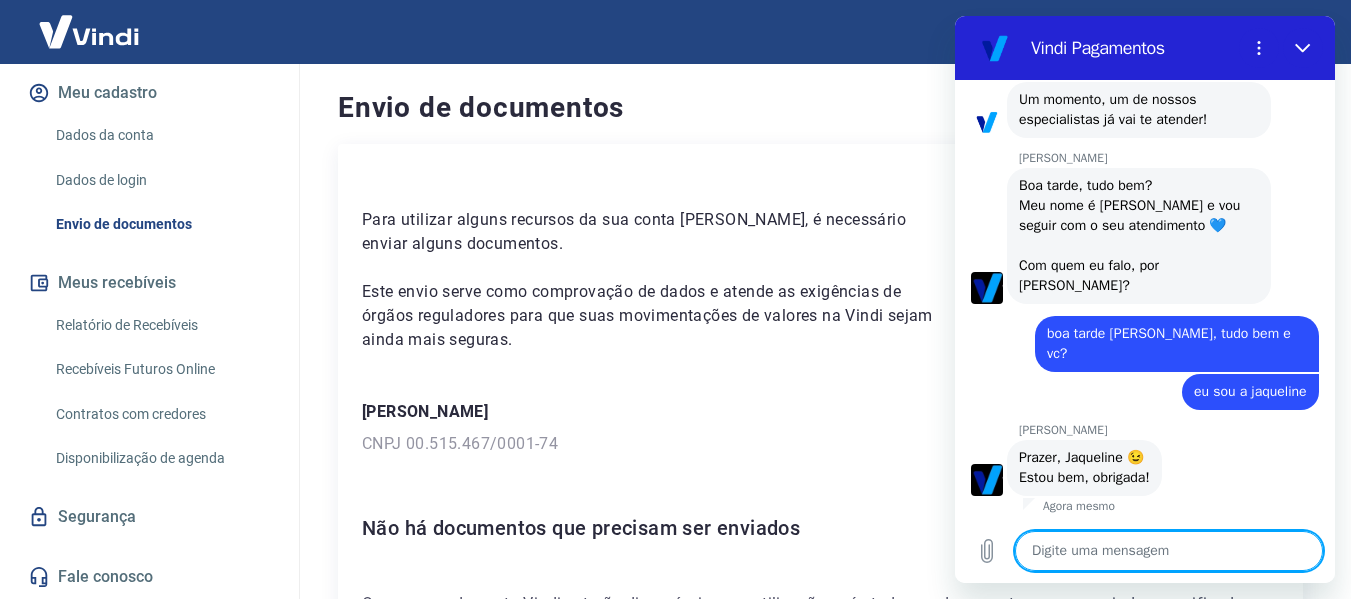 type on "a" 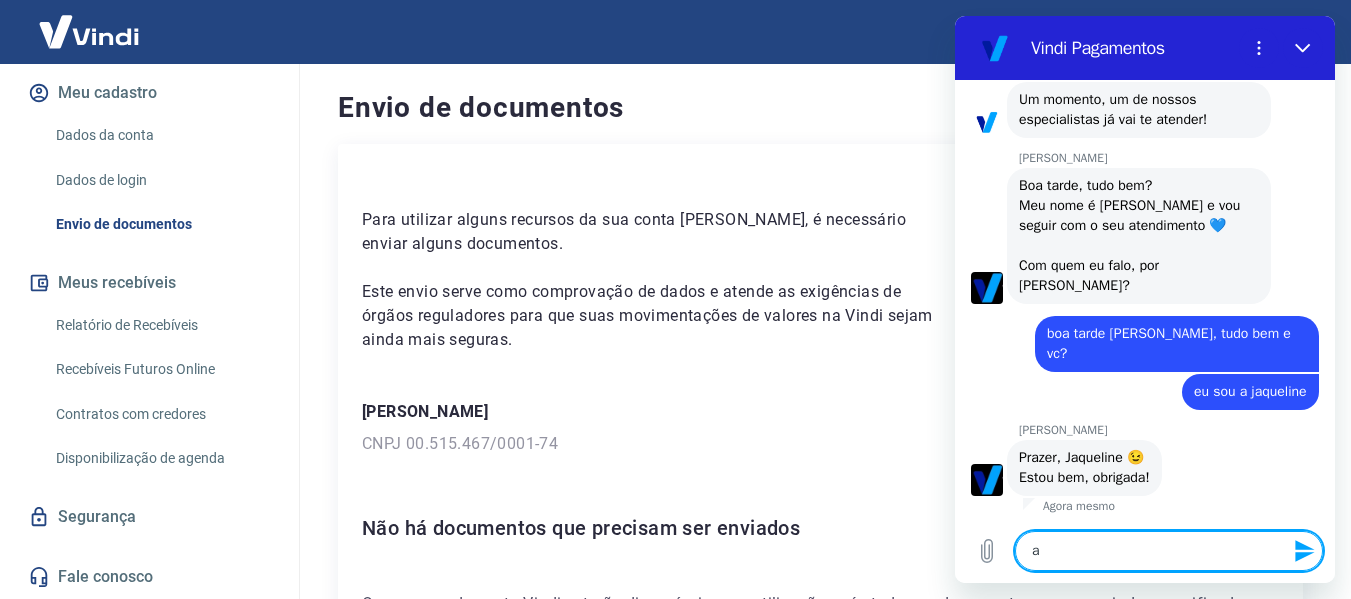 type on "am" 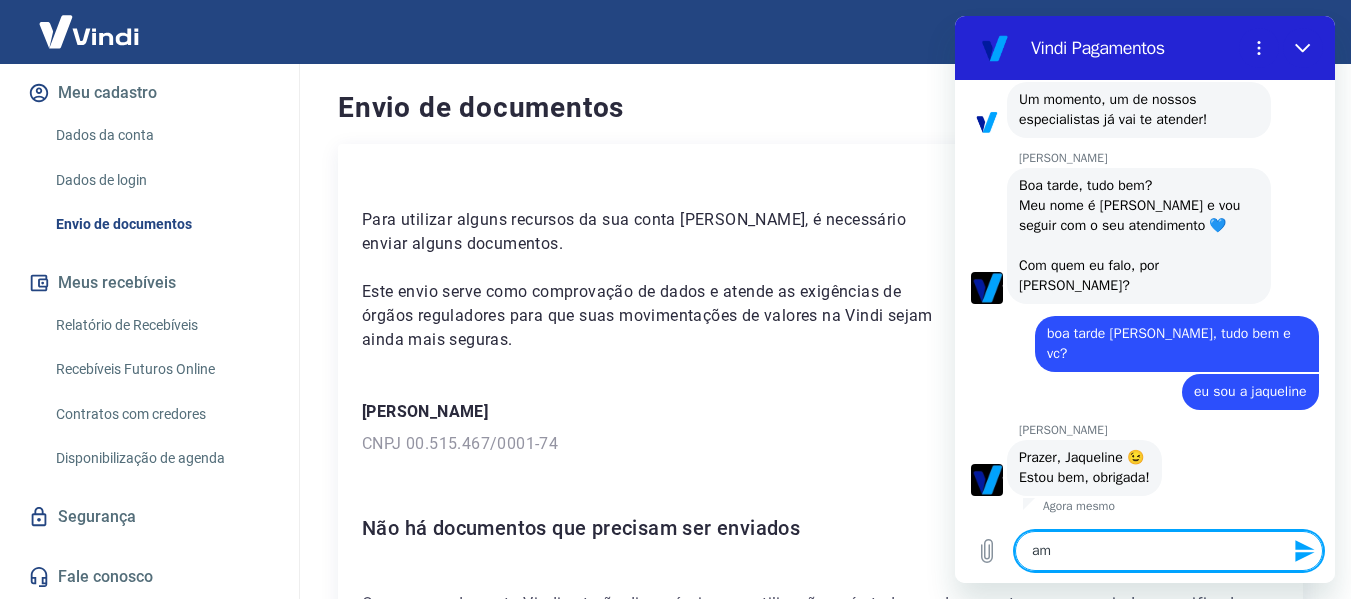 type on "ami" 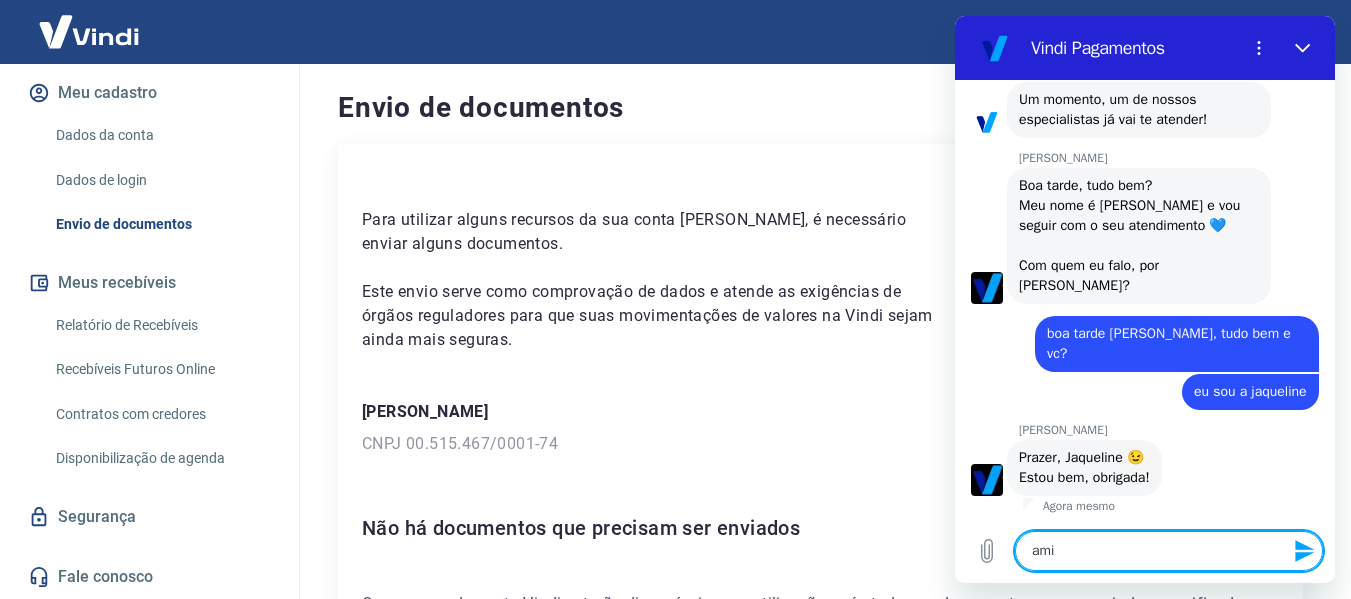 type on "amig" 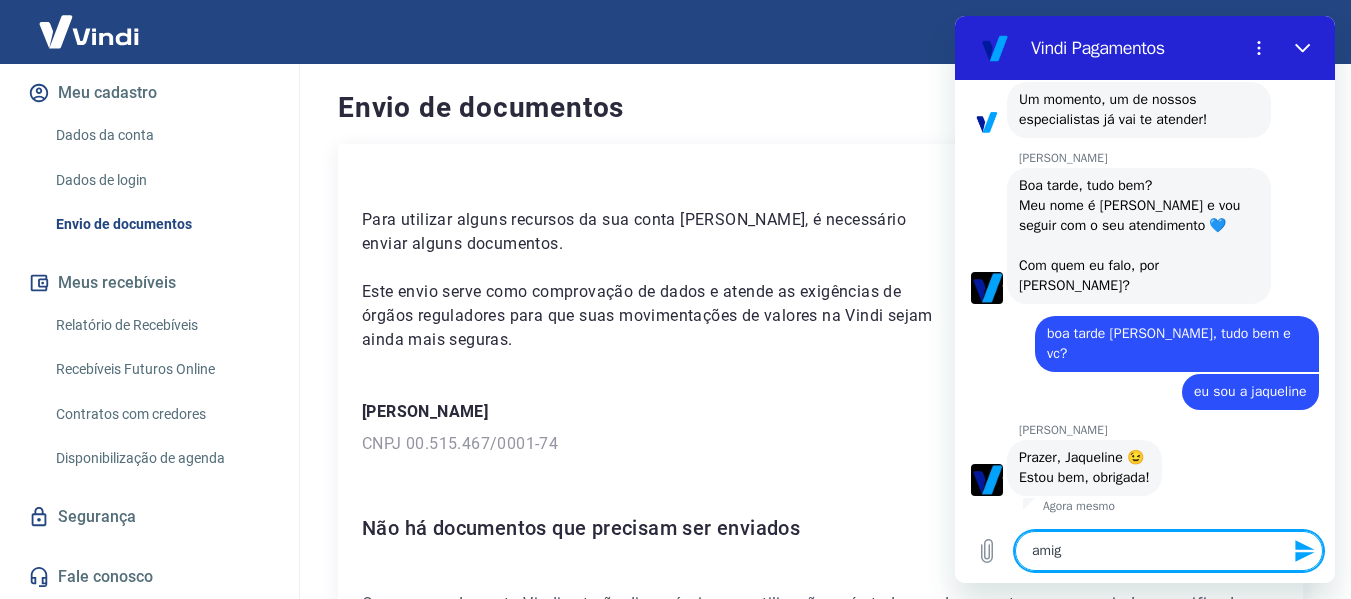 type on "amiga" 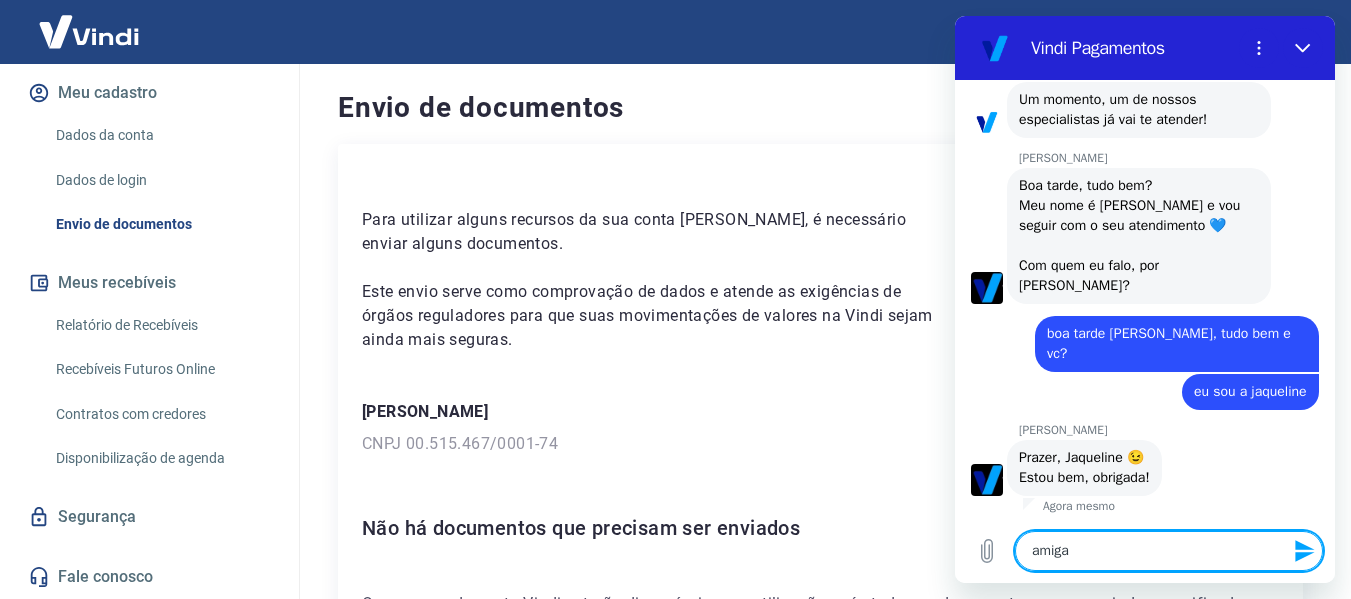 type on "amiga," 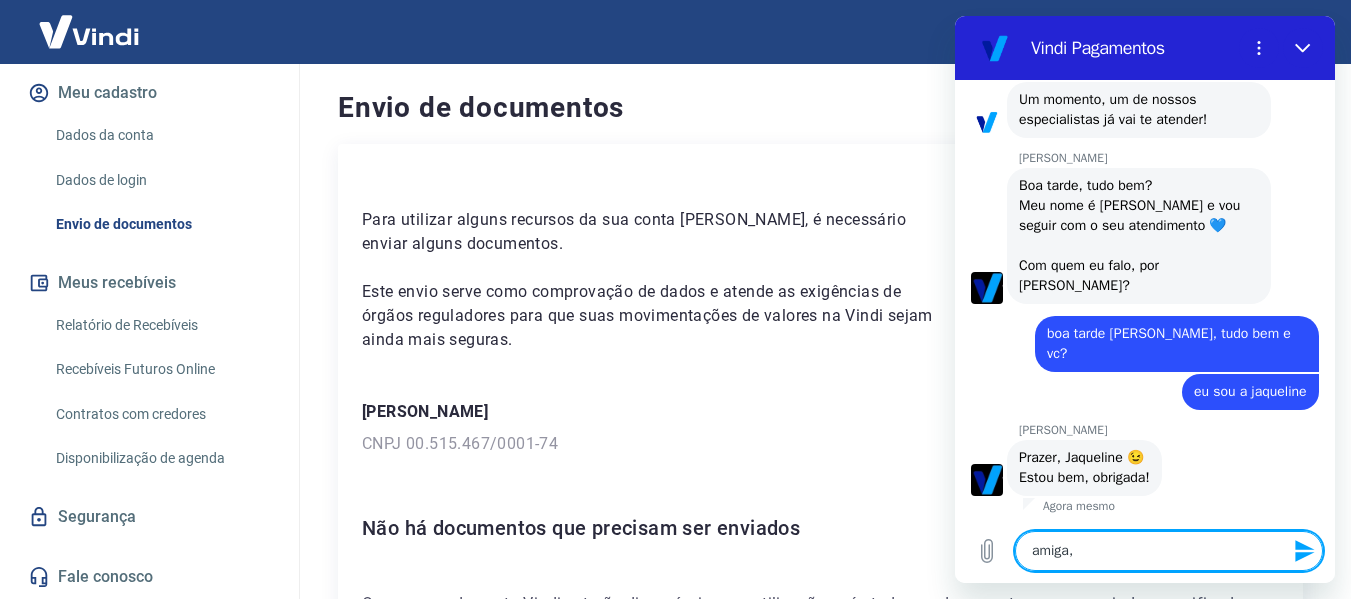 type on "amiga," 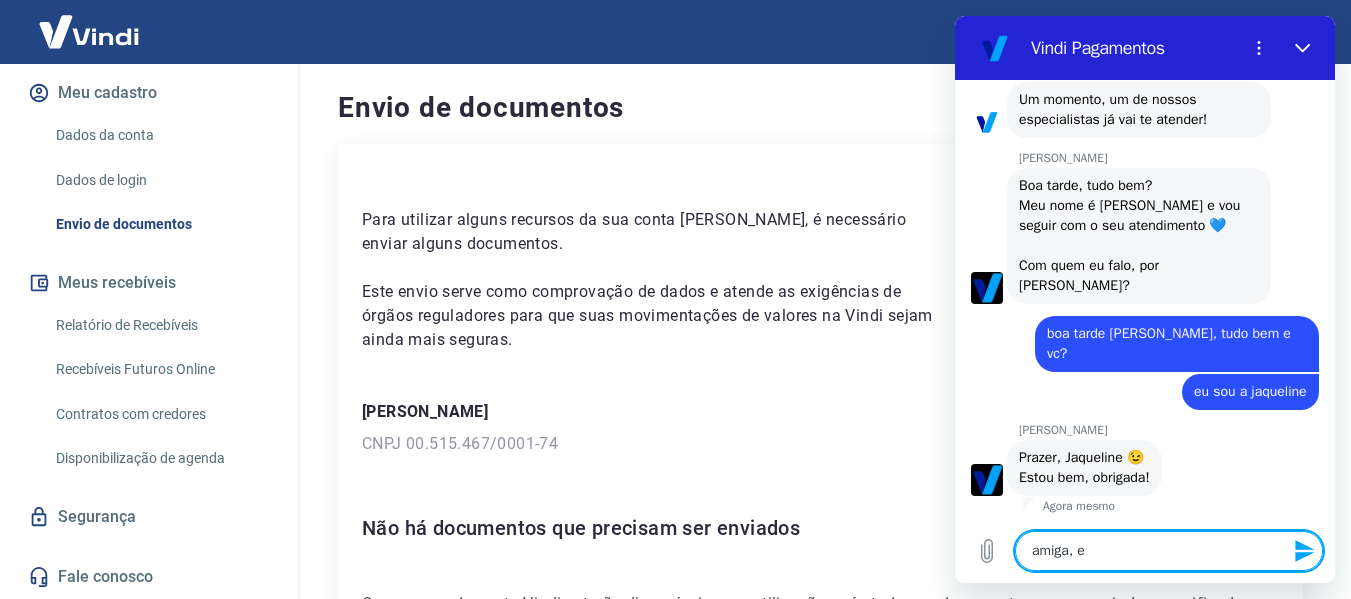 type on "amiga, eu" 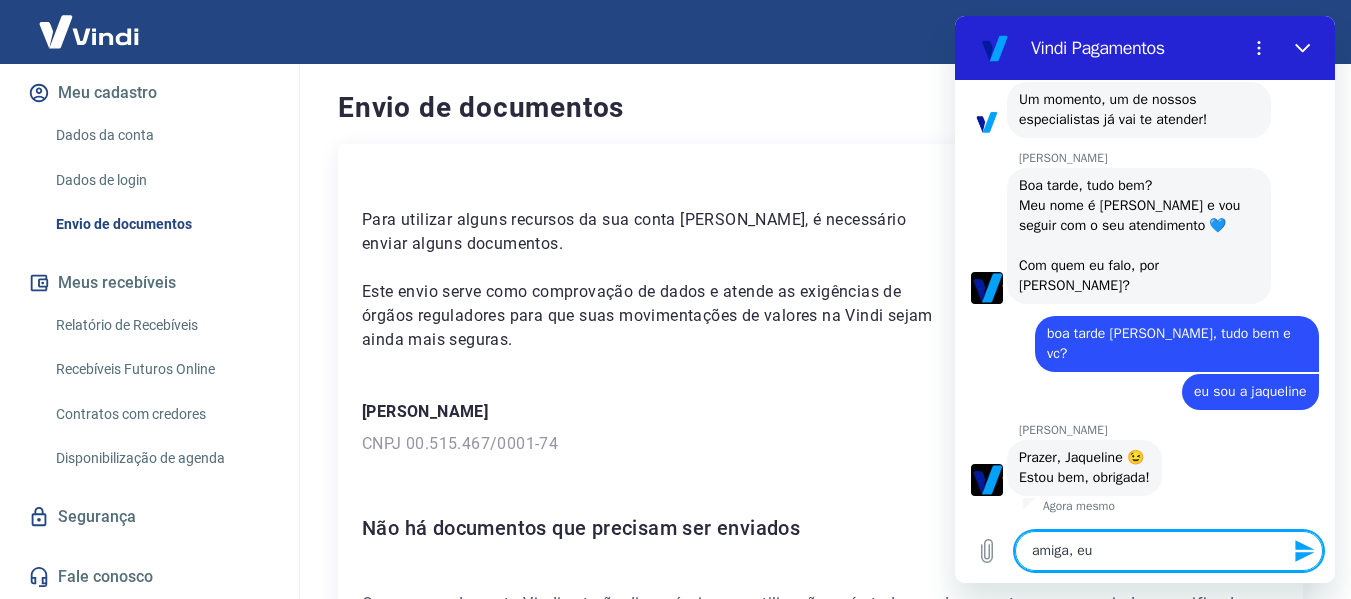 type on "amiga, eu" 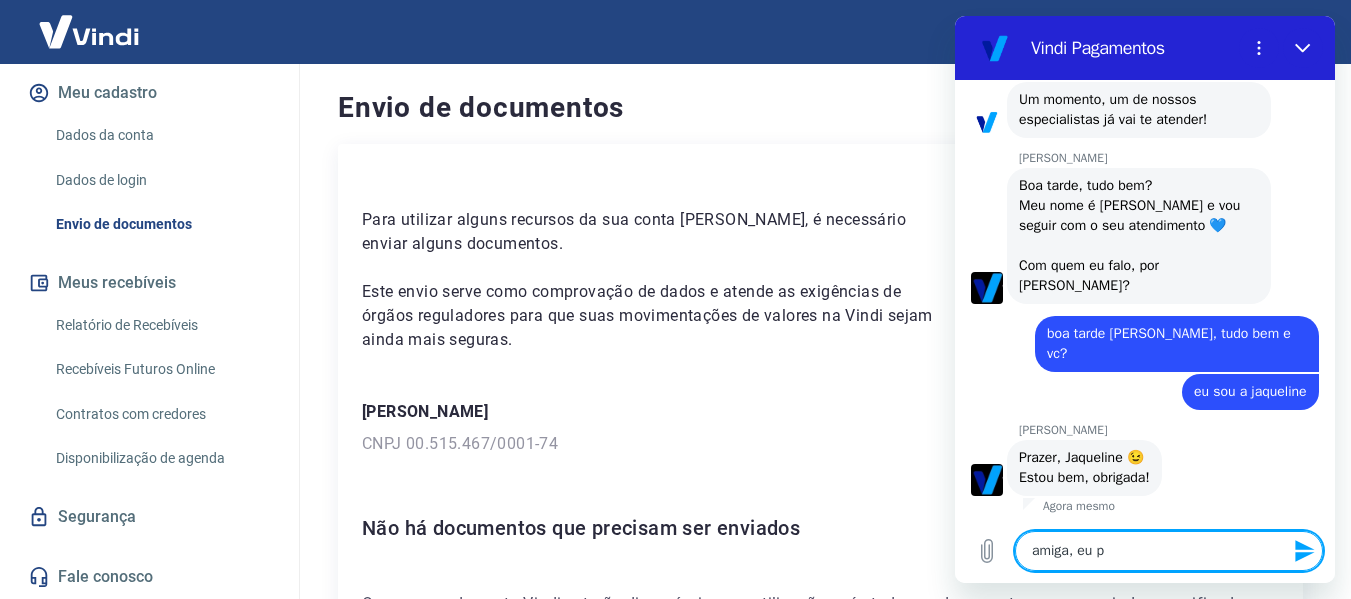 type on "amiga, eu pr" 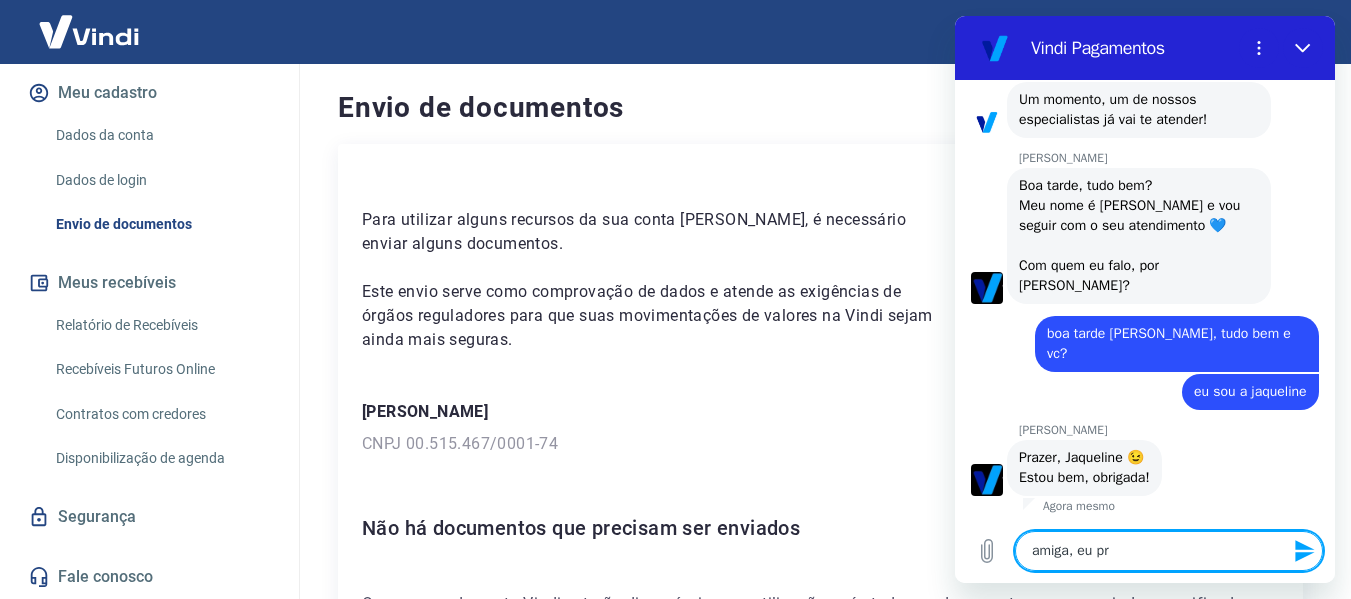 type on "x" 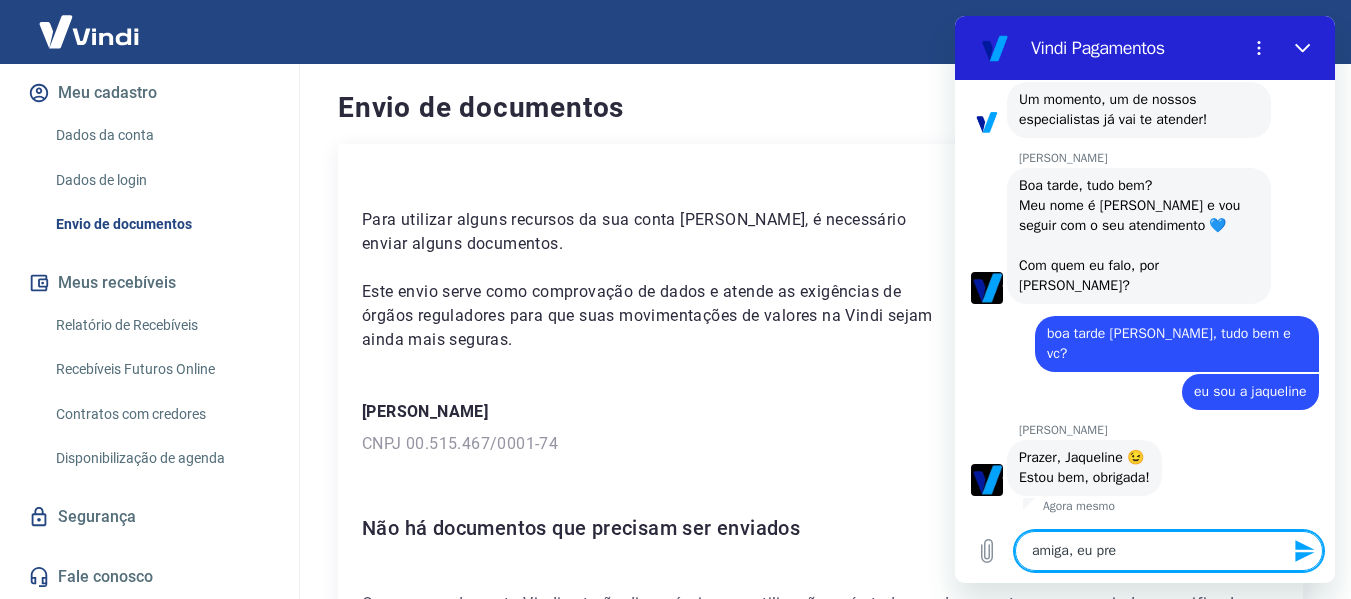 type on "amiga, eu prec" 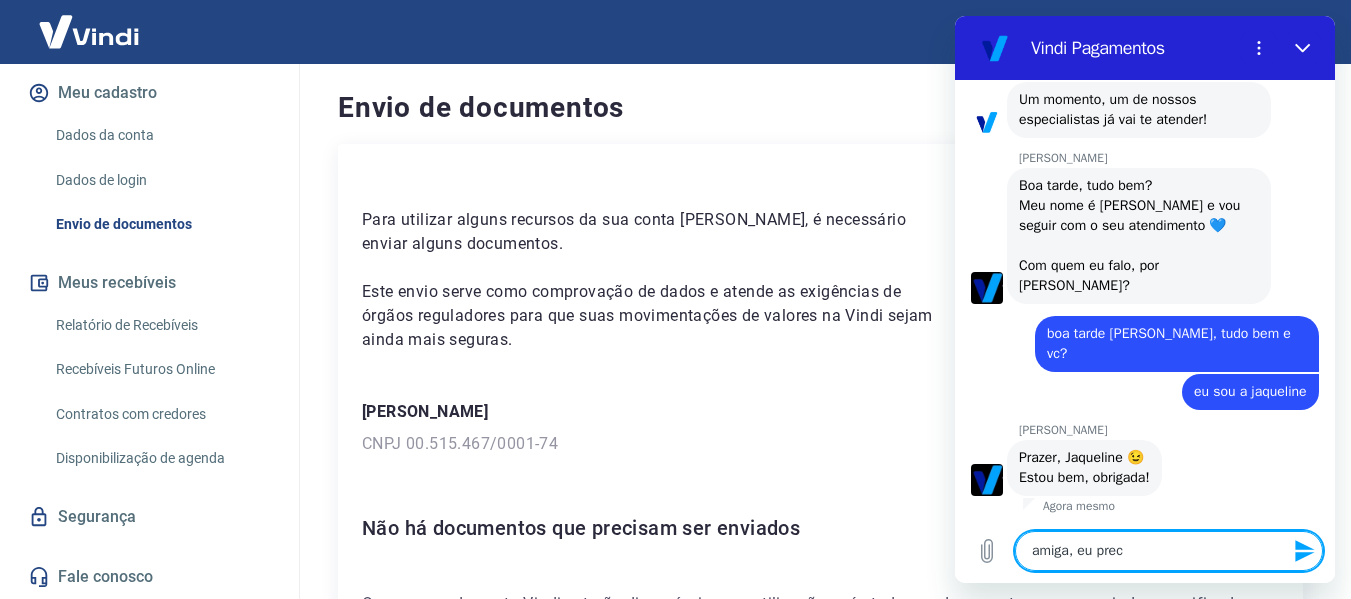 type on "amiga, eu preci" 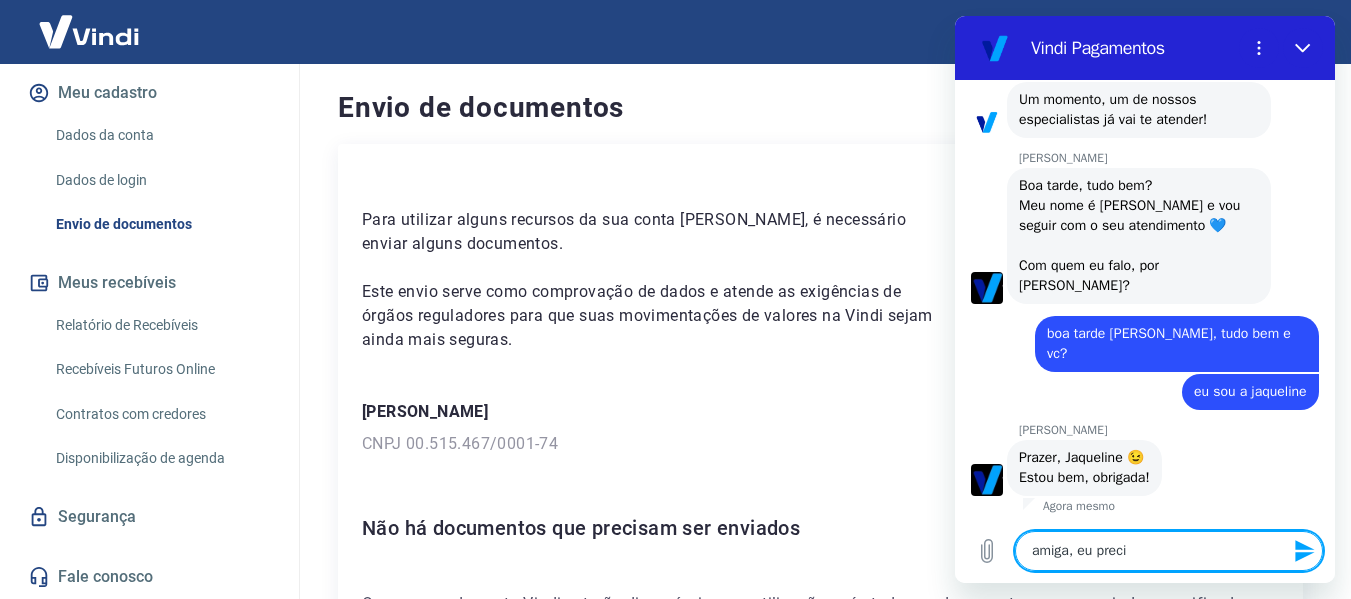 type on "amiga, eu precis" 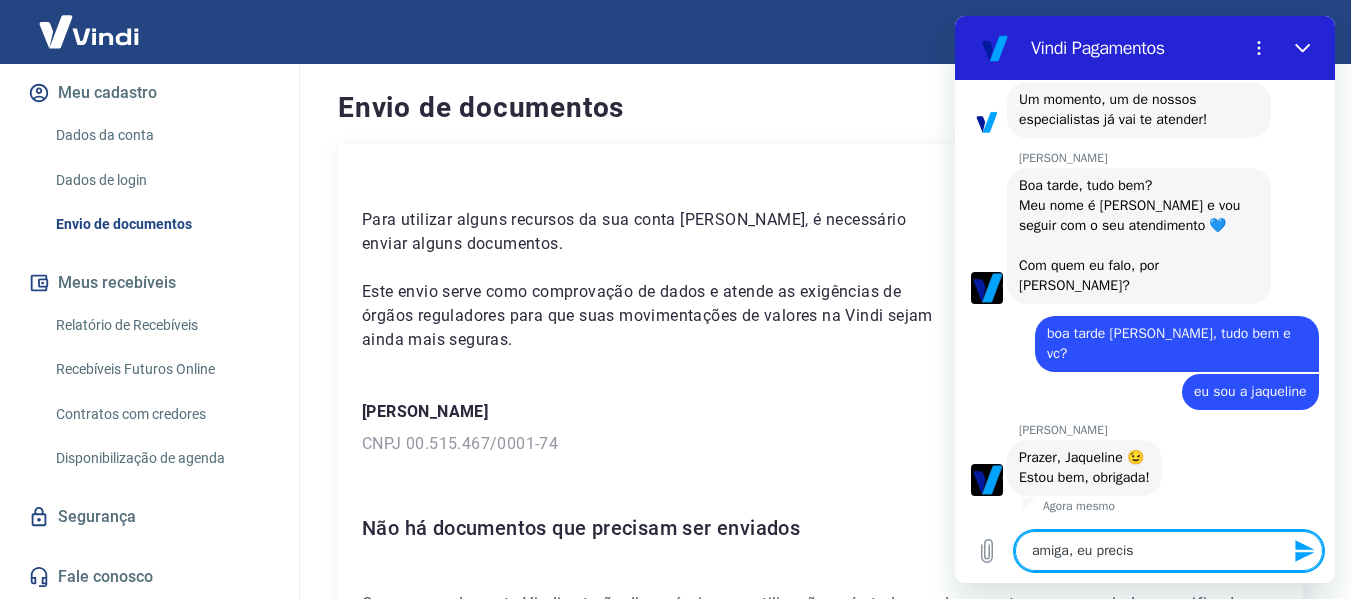 type on "amiga, eu preciso" 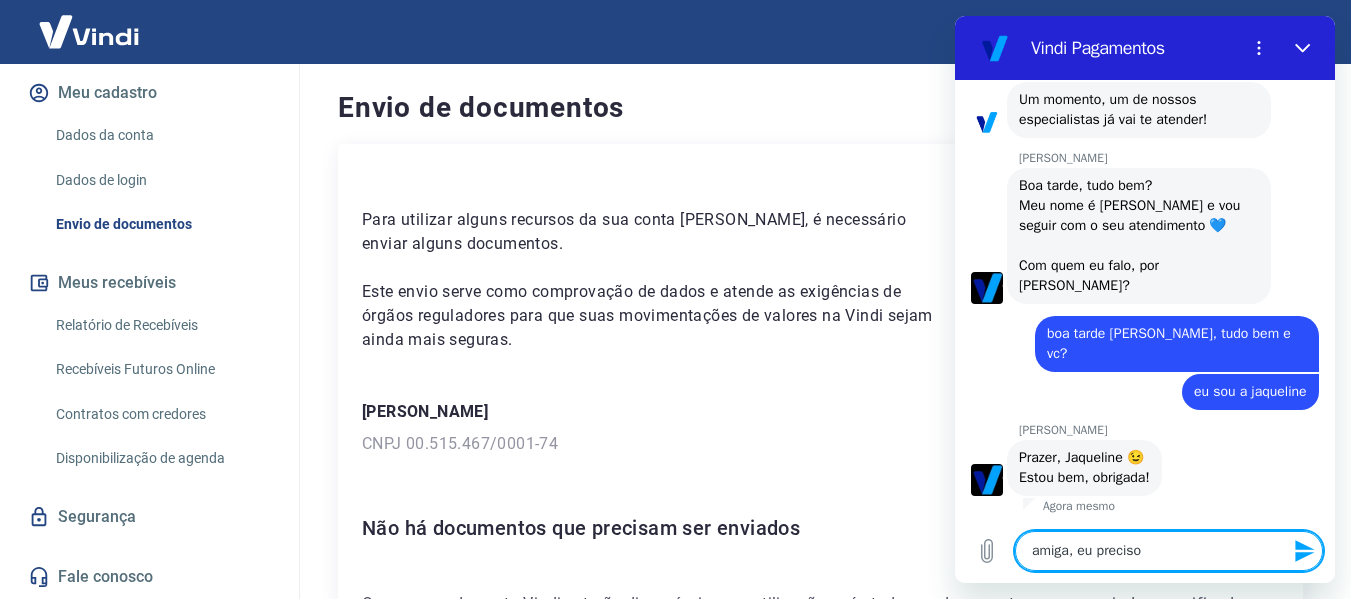 type on "amiga, eu preciso" 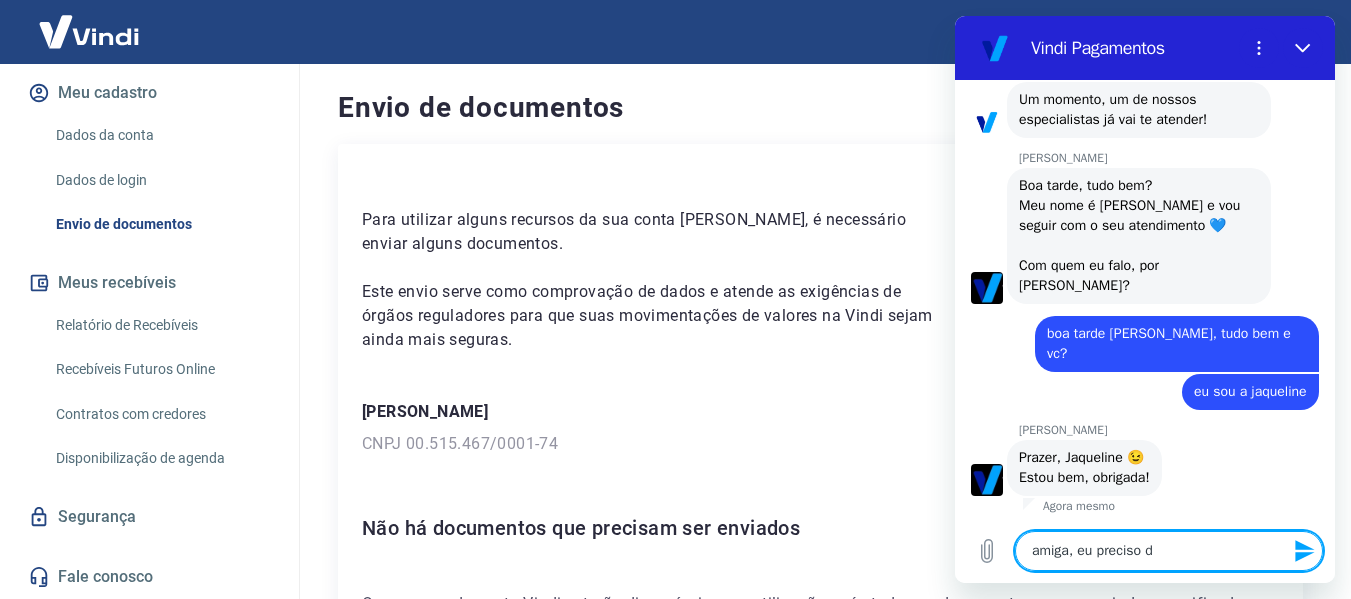 type on "amiga, eu preciso de" 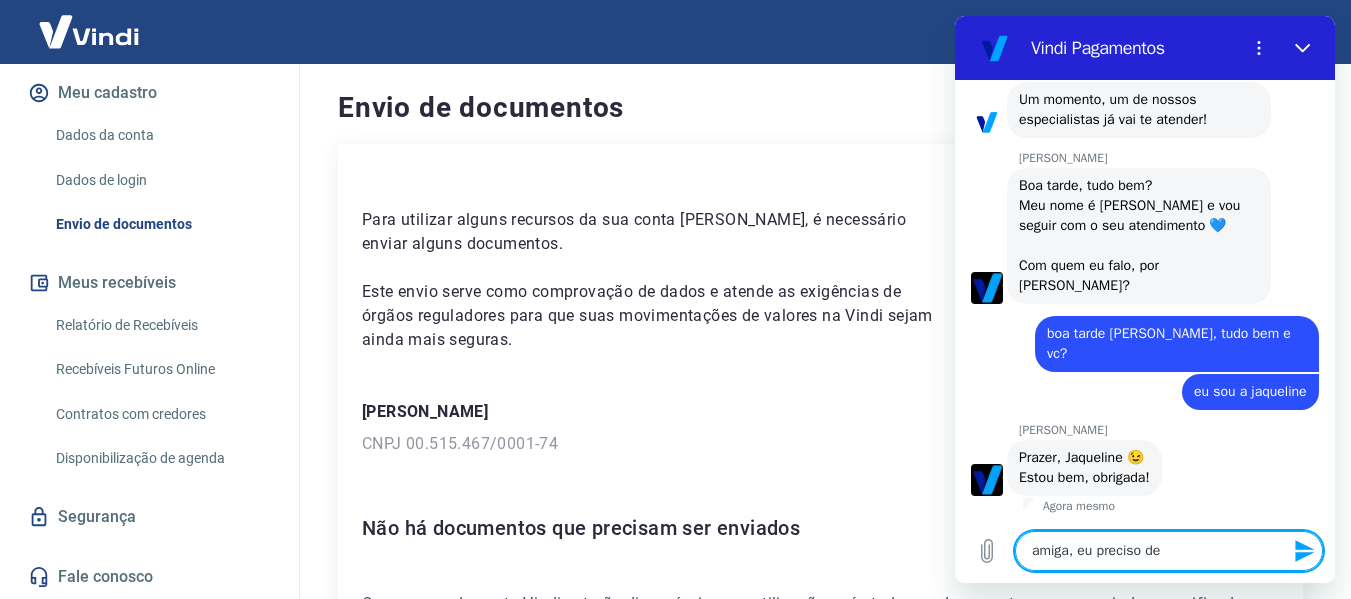 type on "amiga, eu preciso de" 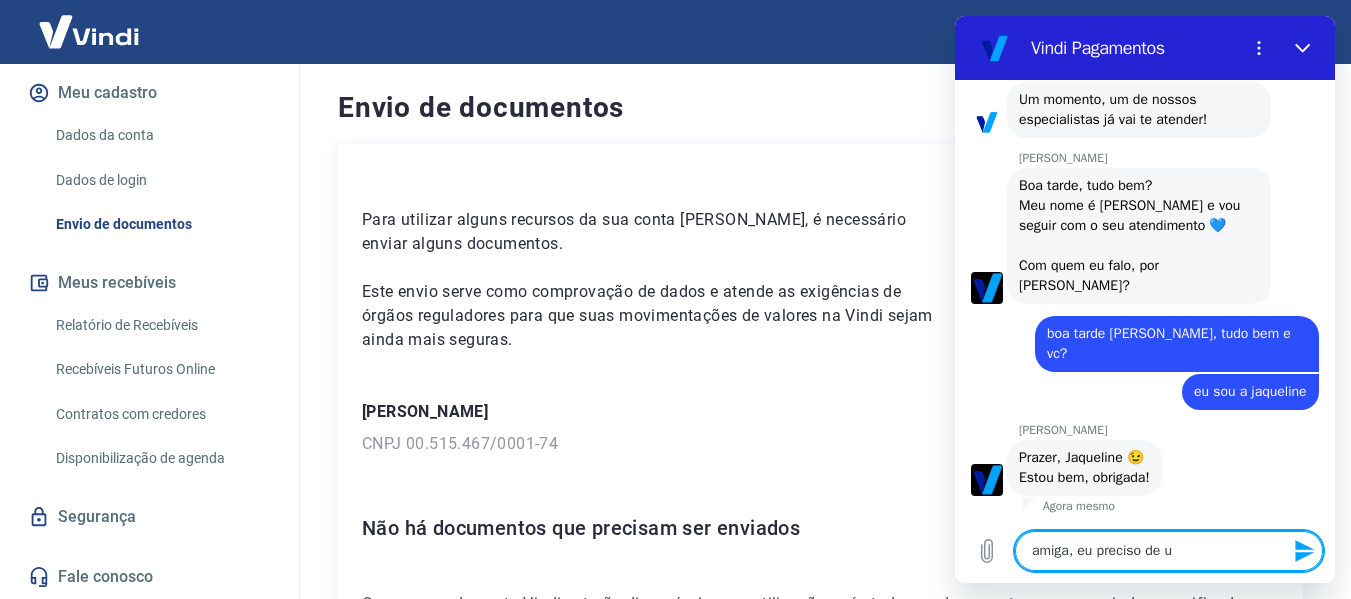 type on "amiga, eu preciso de um" 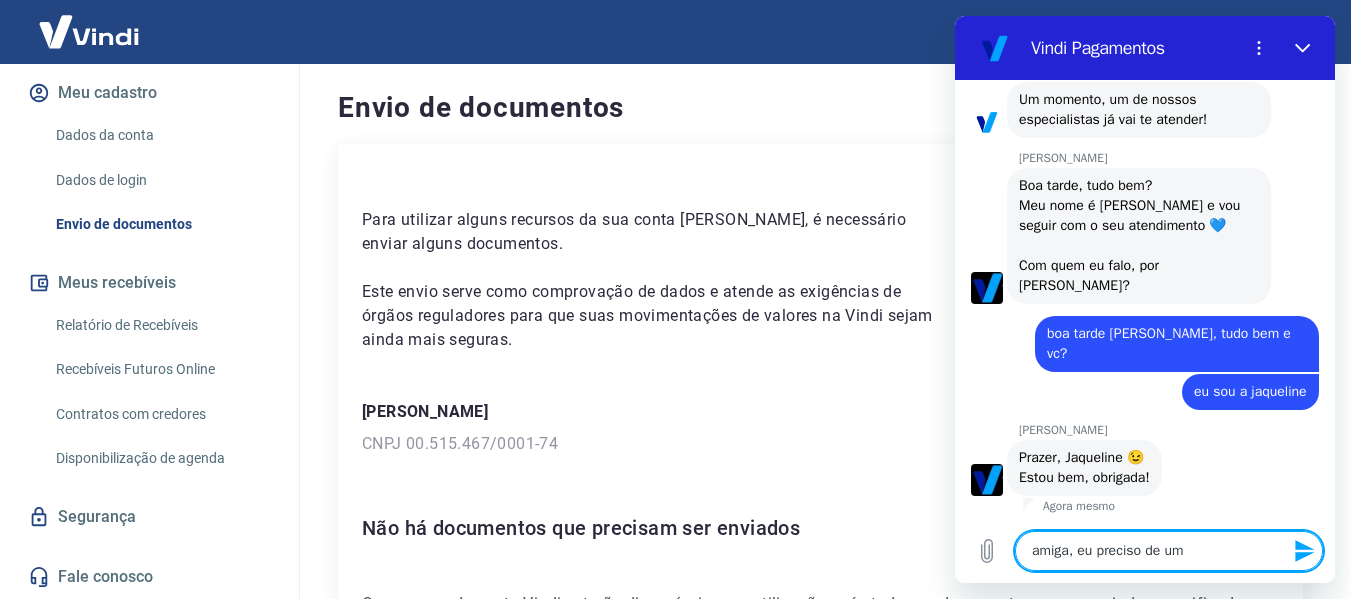 type on "amiga, eu preciso de uma" 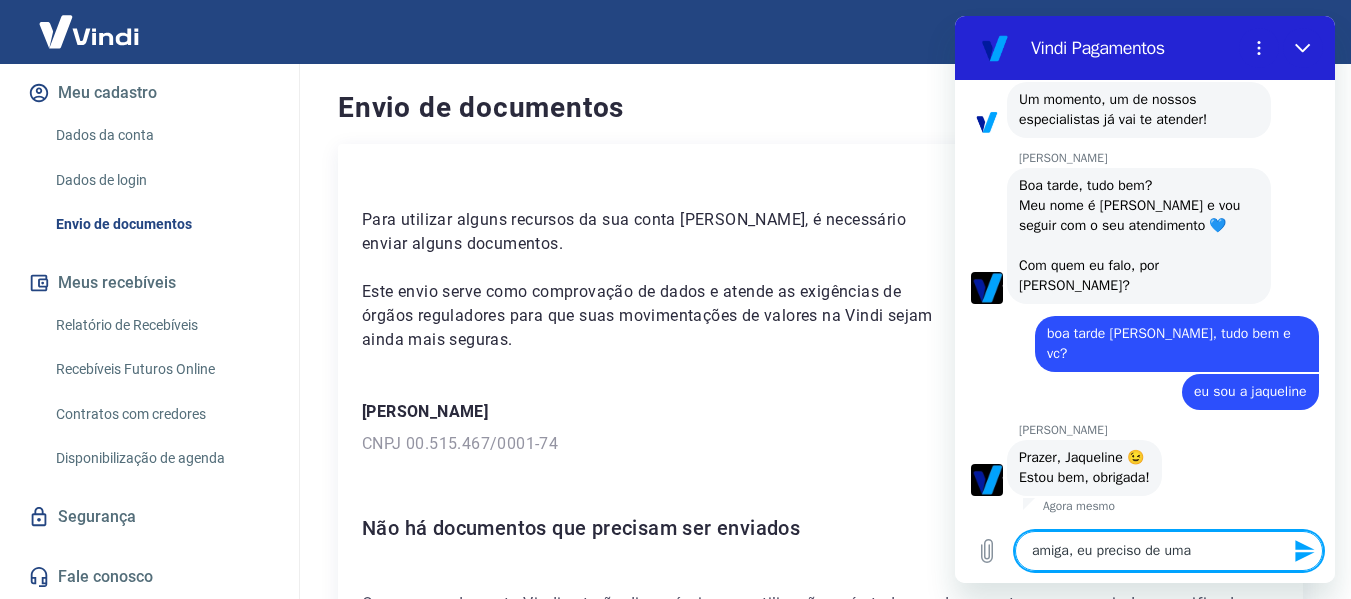 type 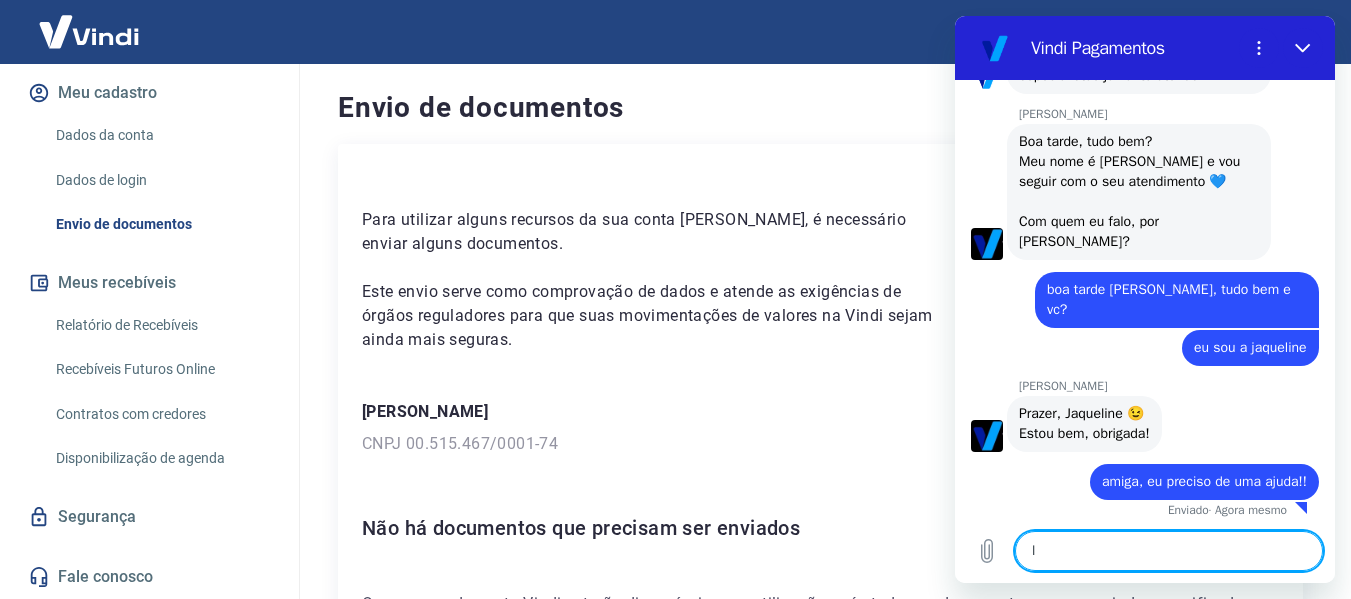 scroll, scrollTop: 2678, scrollLeft: 0, axis: vertical 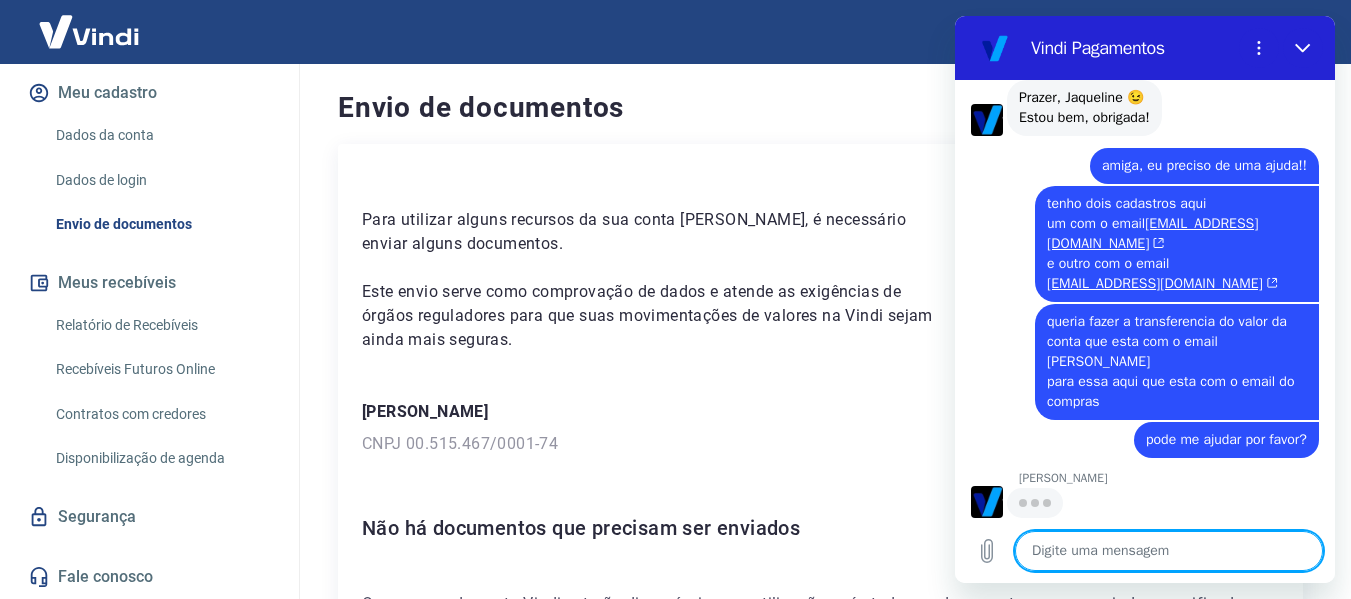 click at bounding box center [1169, 551] 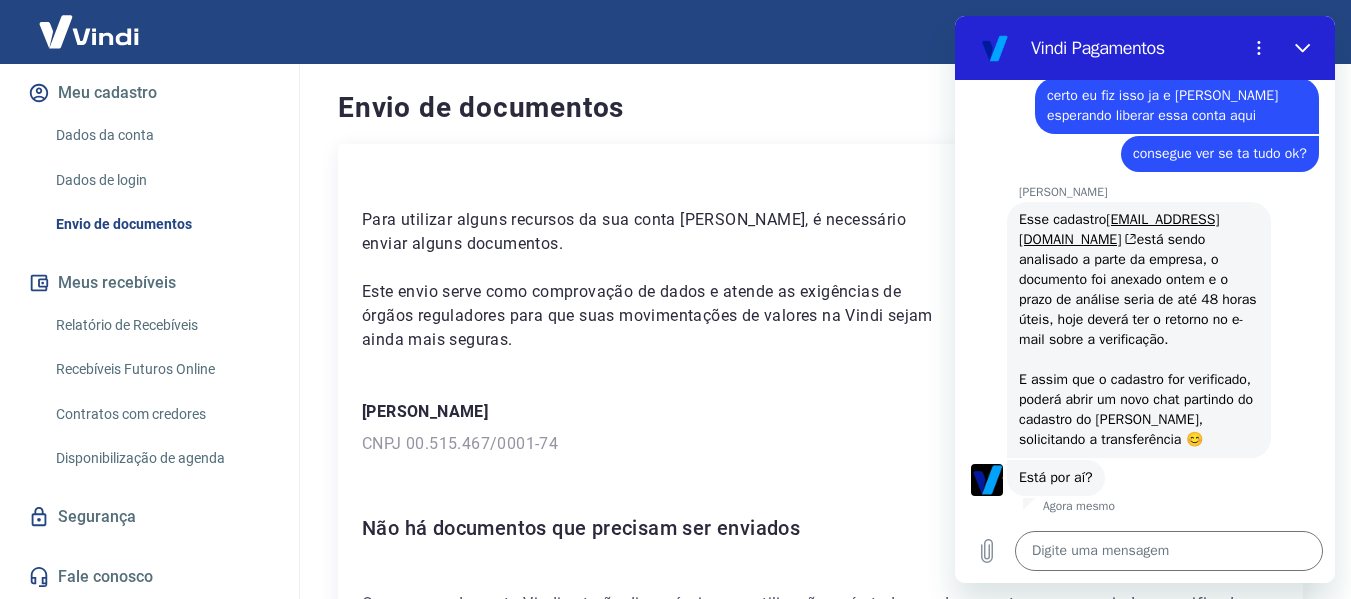 scroll, scrollTop: 3508, scrollLeft: 0, axis: vertical 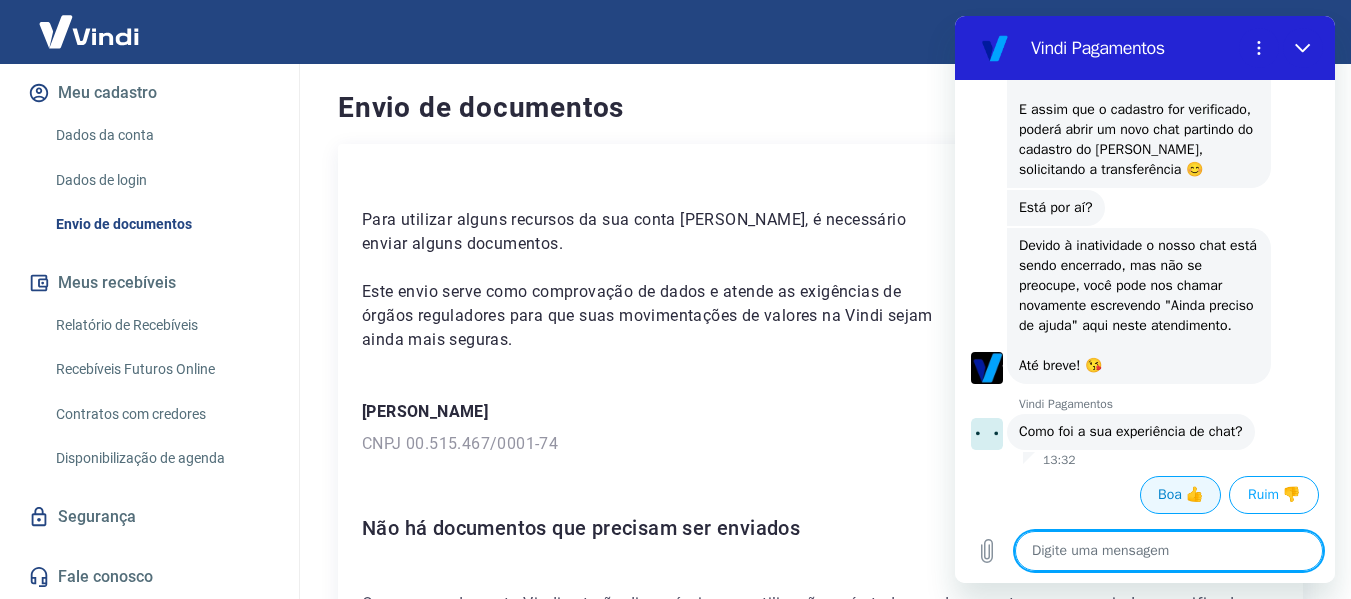 click on "Boa 👍" at bounding box center (1180, 495) 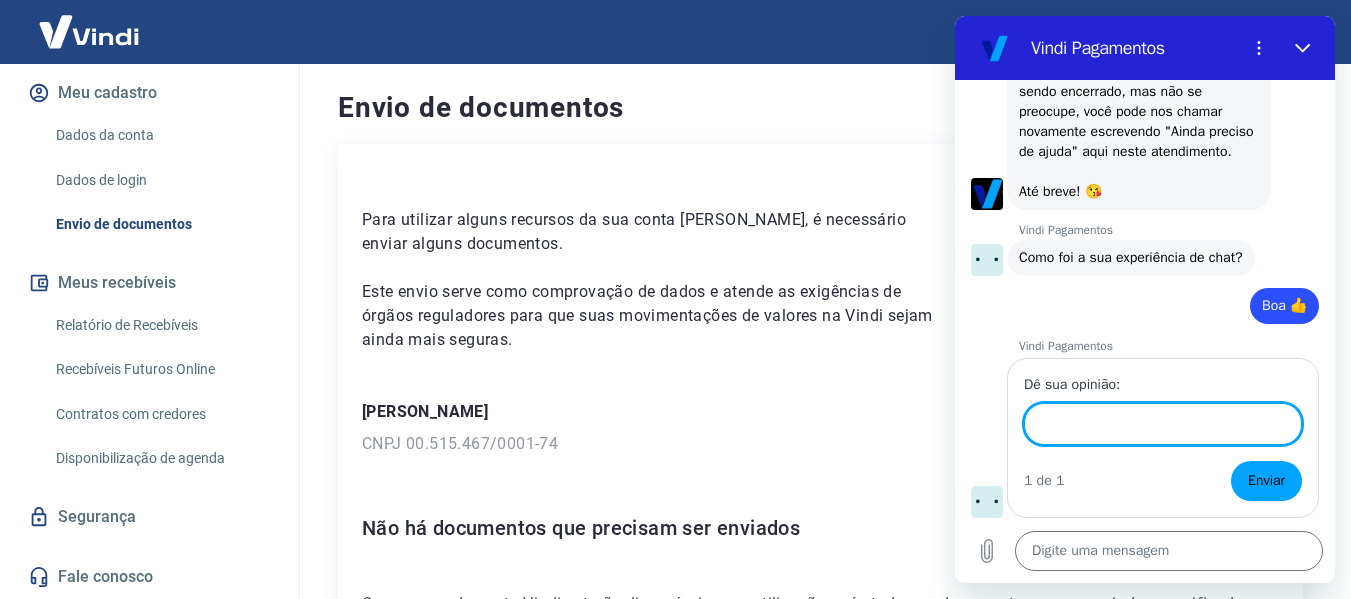 scroll, scrollTop: 3970, scrollLeft: 0, axis: vertical 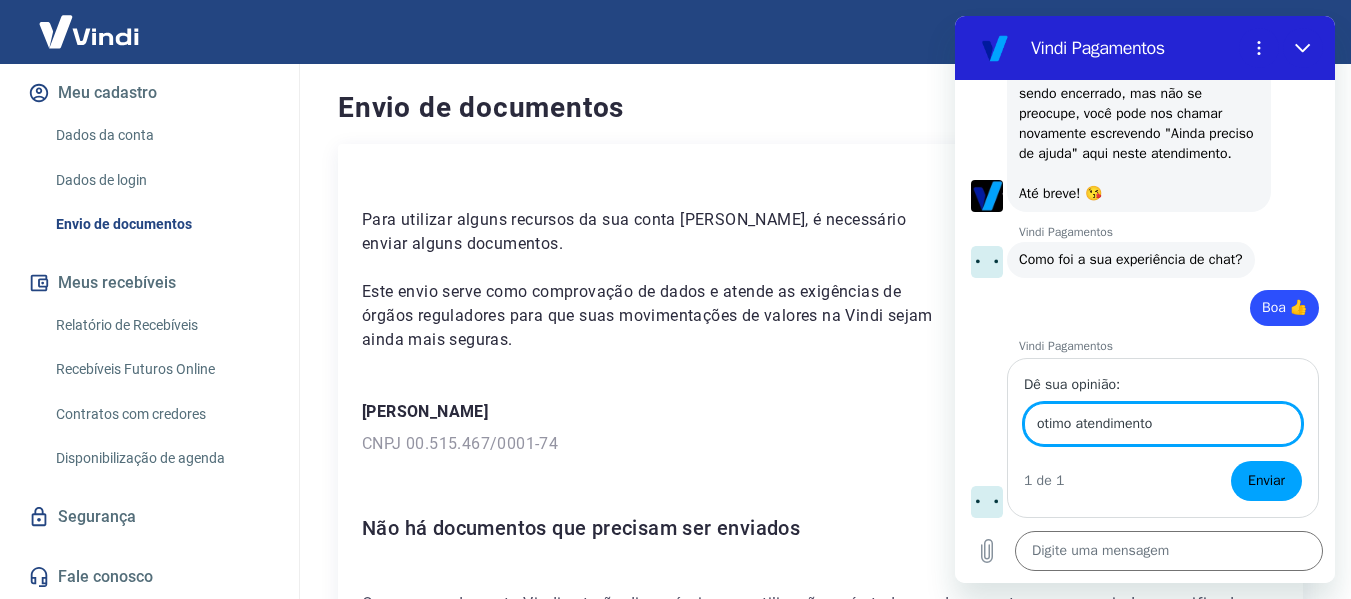 click on "Enviar" at bounding box center (1266, 481) 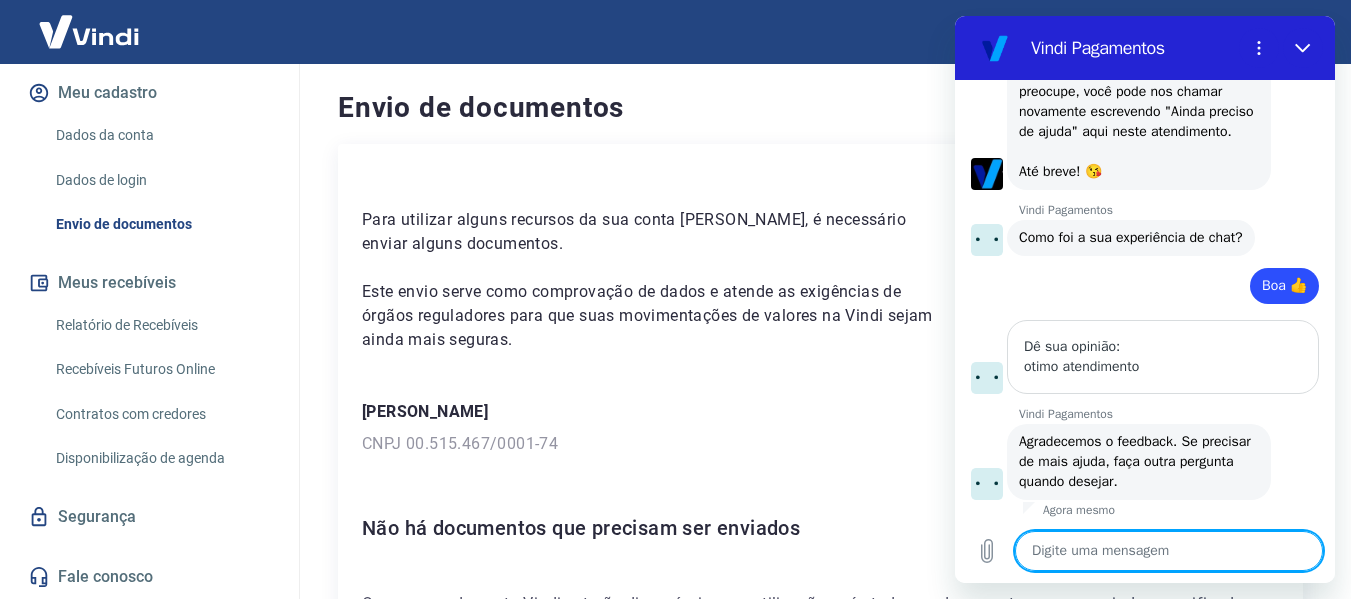 scroll, scrollTop: 3996, scrollLeft: 0, axis: vertical 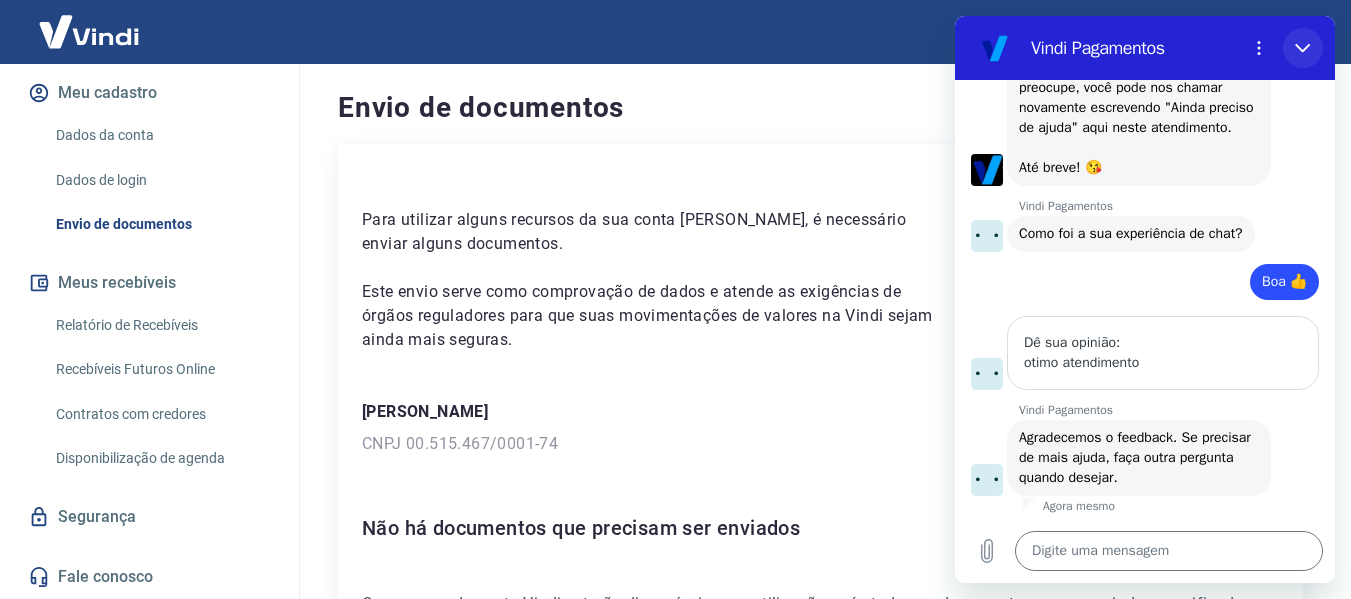 click at bounding box center [1303, 48] 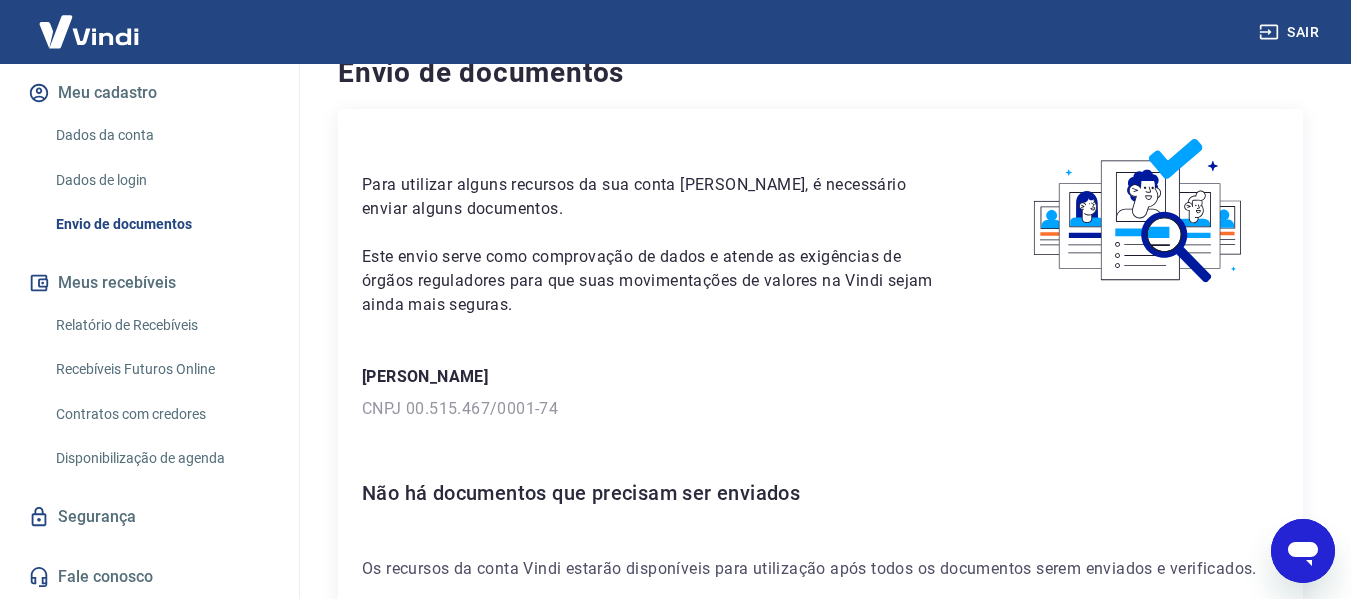 scroll, scrollTop: 0, scrollLeft: 0, axis: both 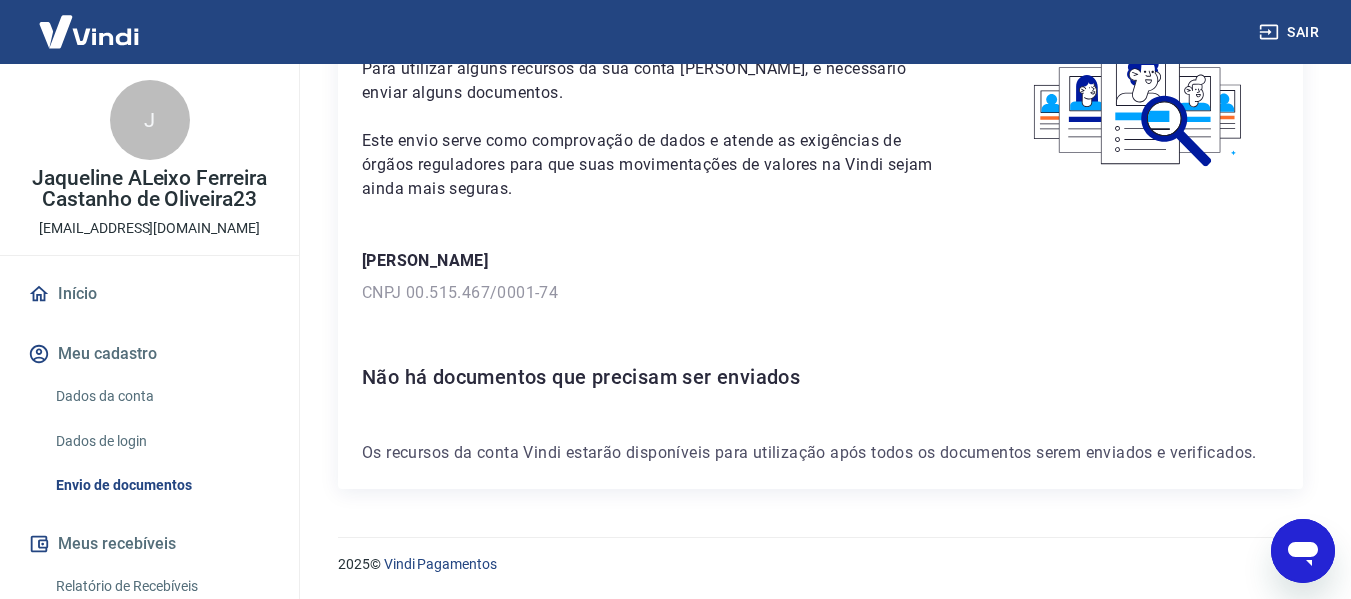click on "Dados da conta" at bounding box center [161, 396] 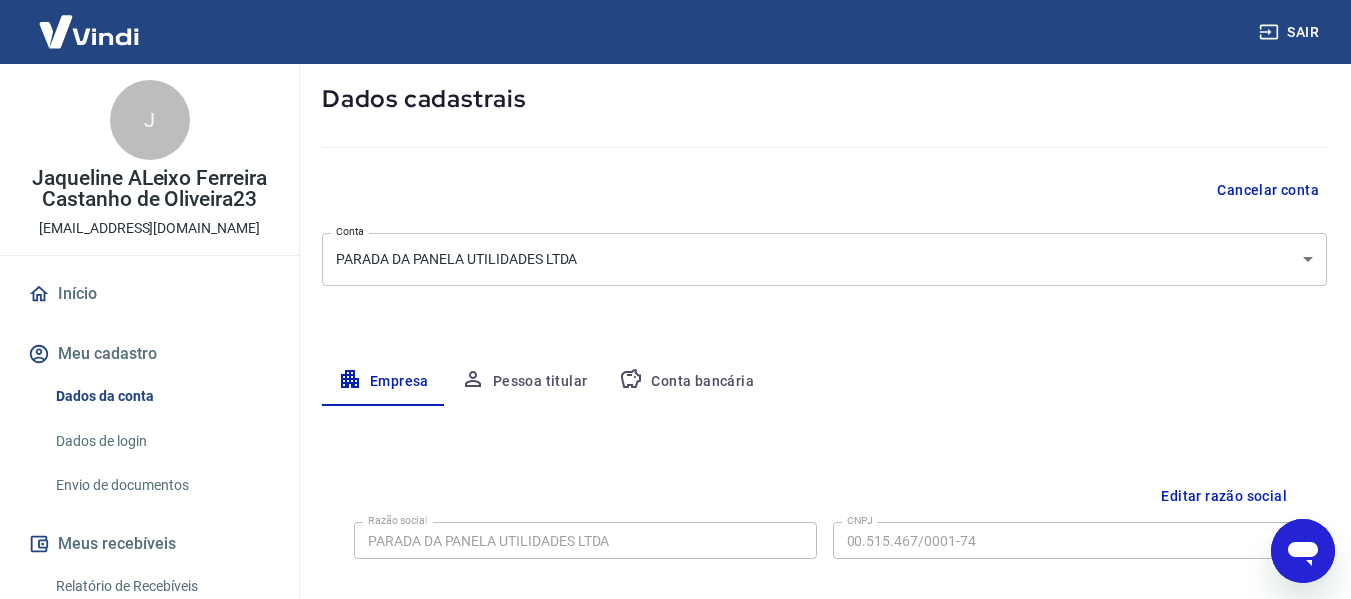 scroll, scrollTop: 100, scrollLeft: 0, axis: vertical 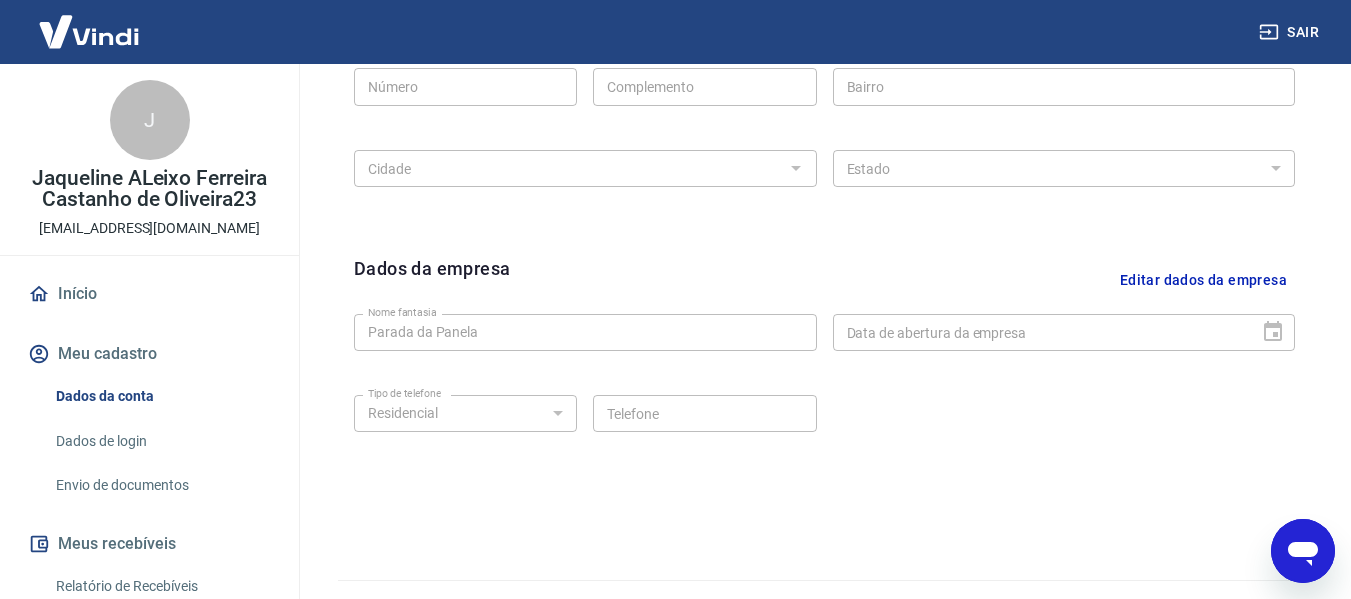 click on "Dados da conta" at bounding box center [161, 396] 